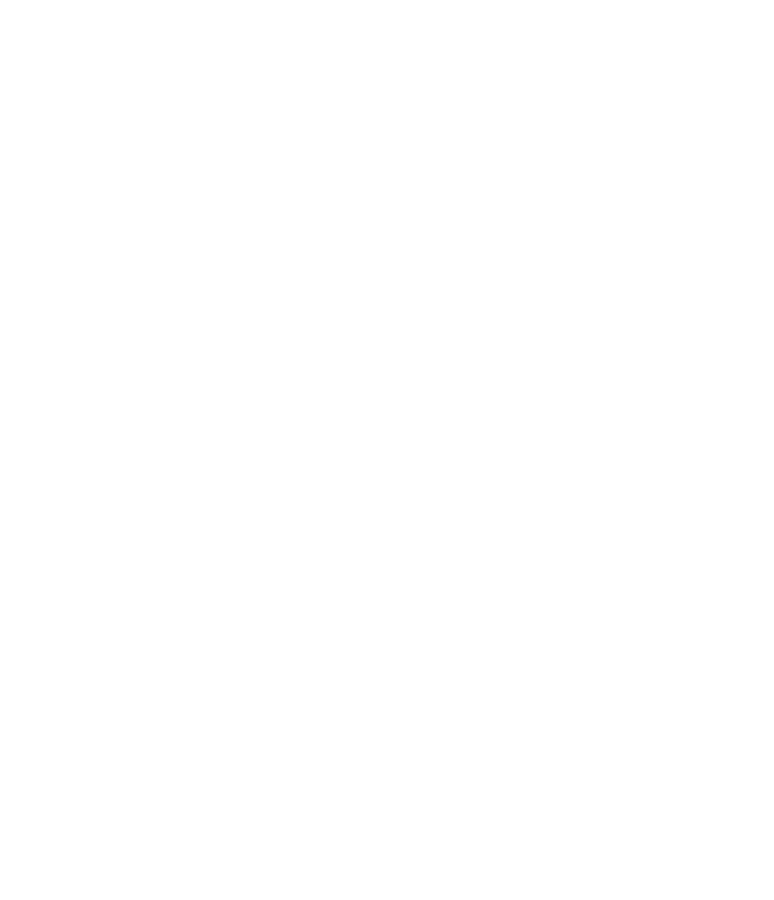 scroll, scrollTop: 0, scrollLeft: 0, axis: both 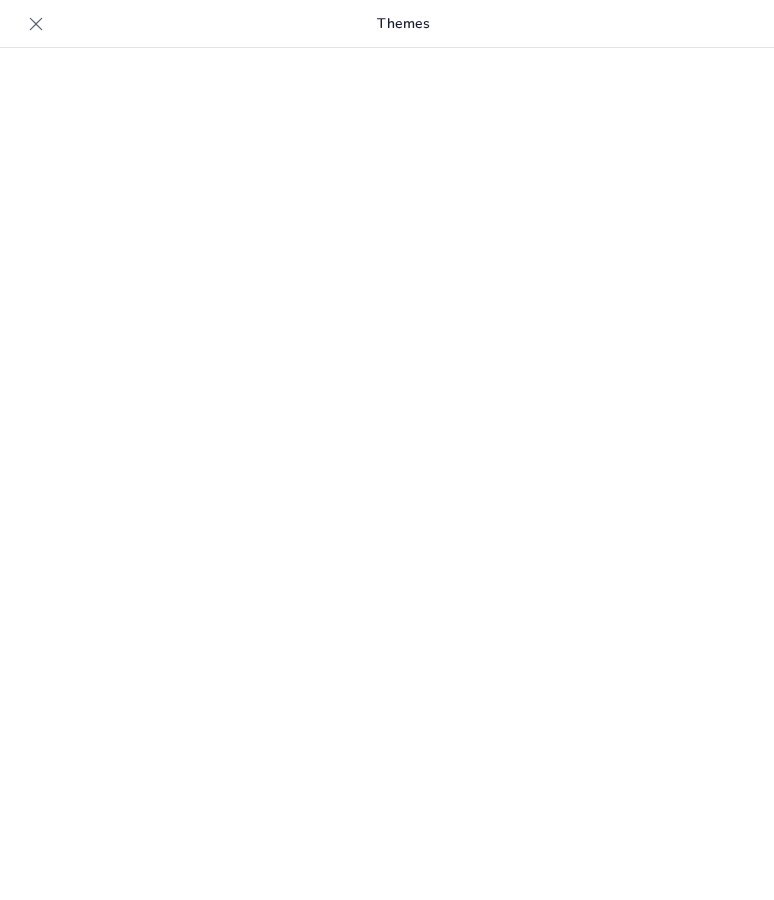 type on "Impacto de los Factores Psicosociales en el Rendimiento Laboral" 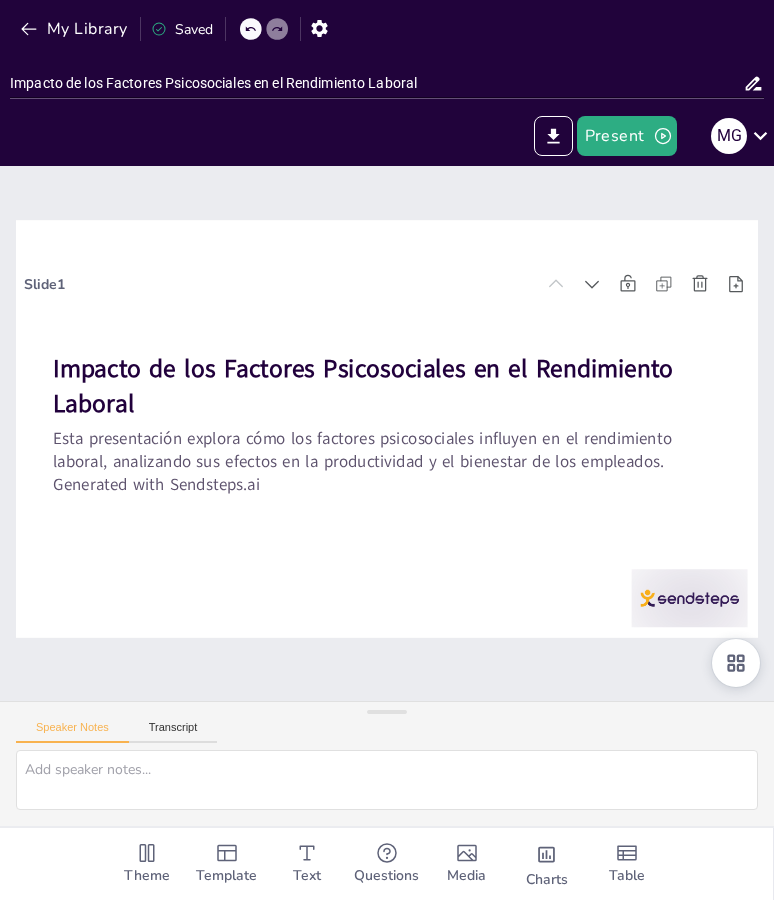 checkbox on "true" 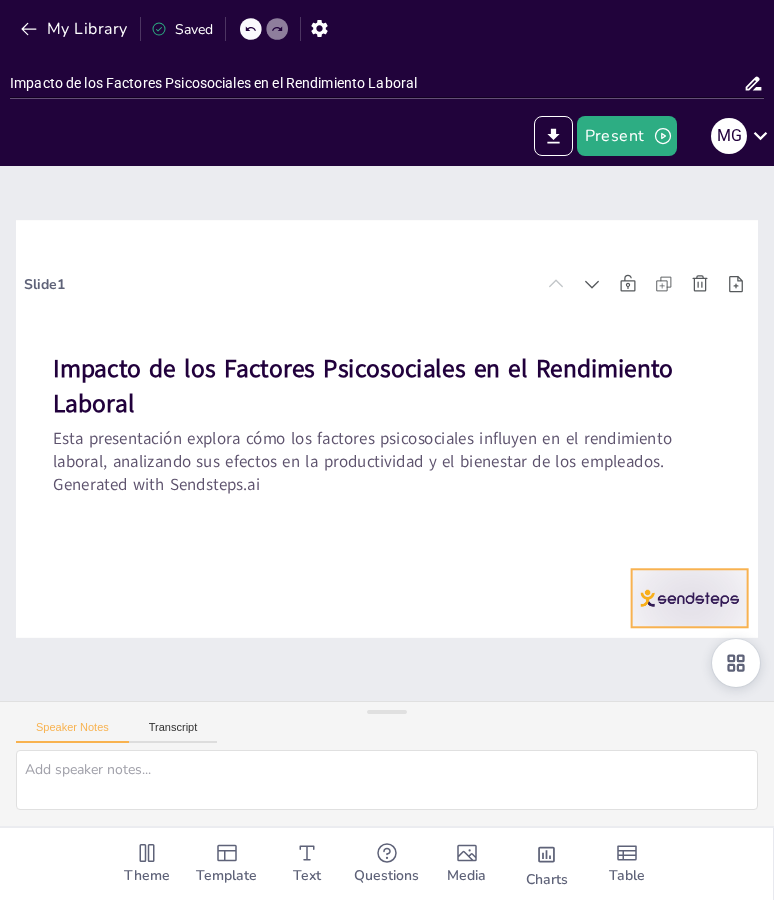 click at bounding box center (648, 657) 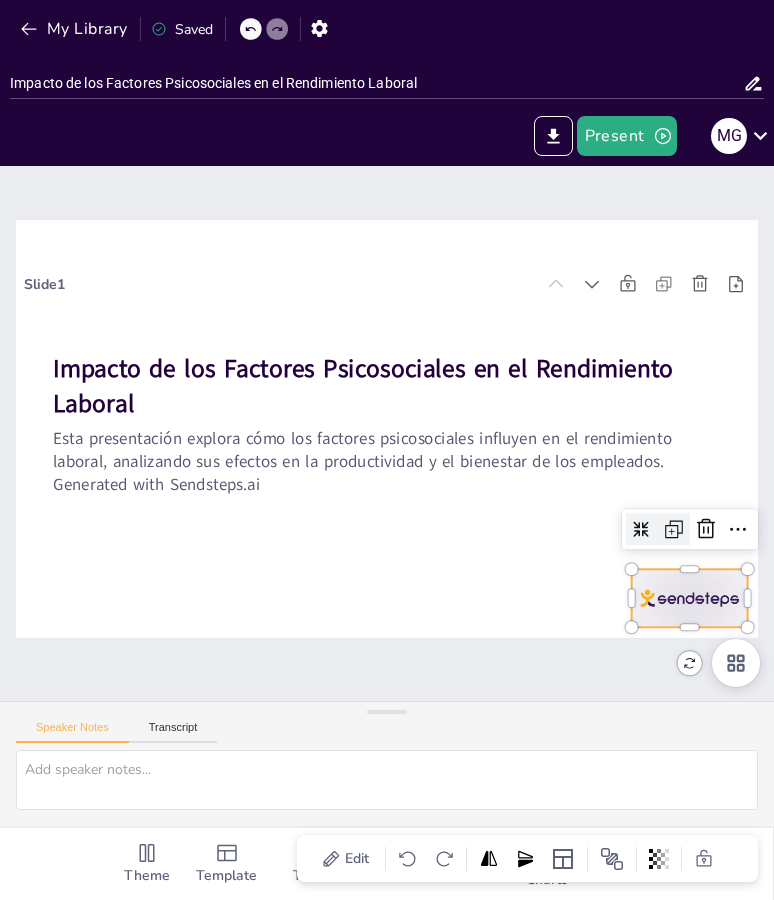 checkbox on "true" 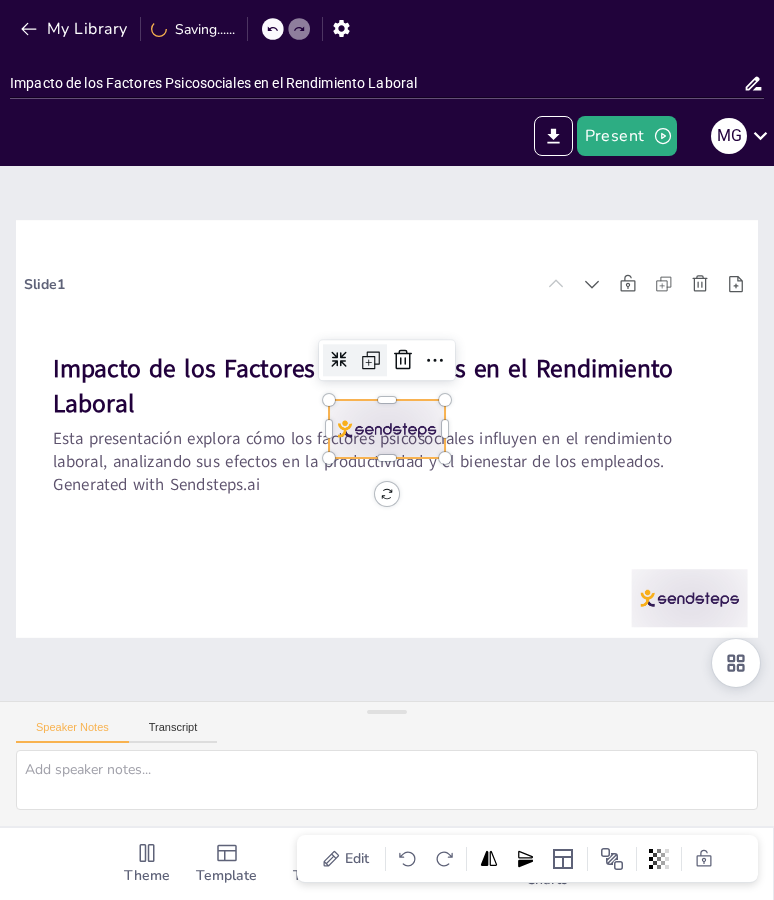 checkbox on "true" 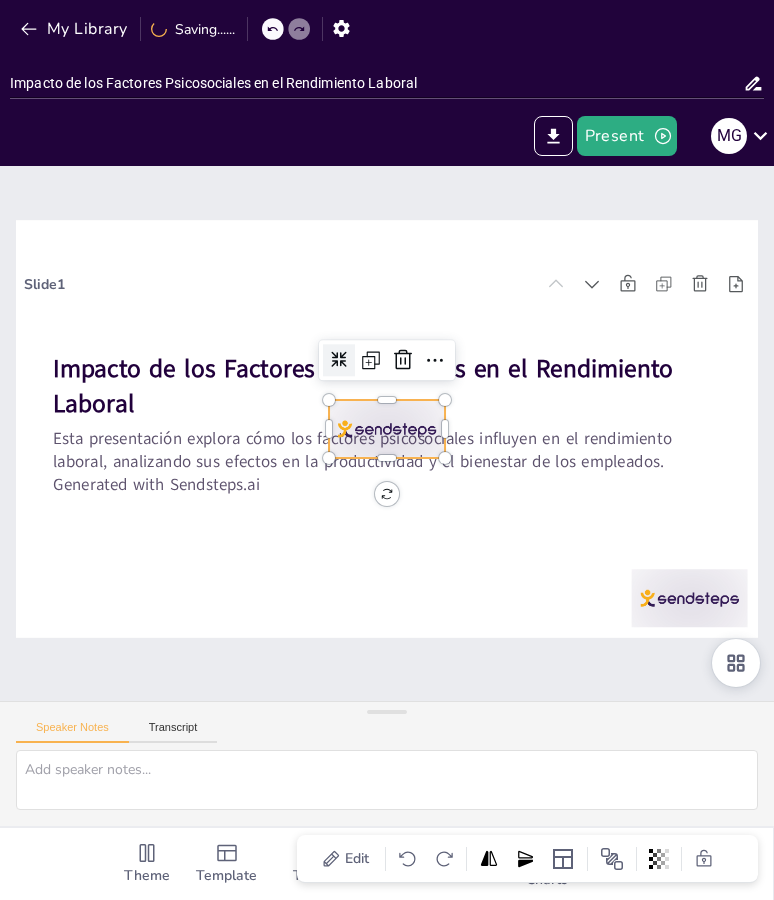 checkbox on "true" 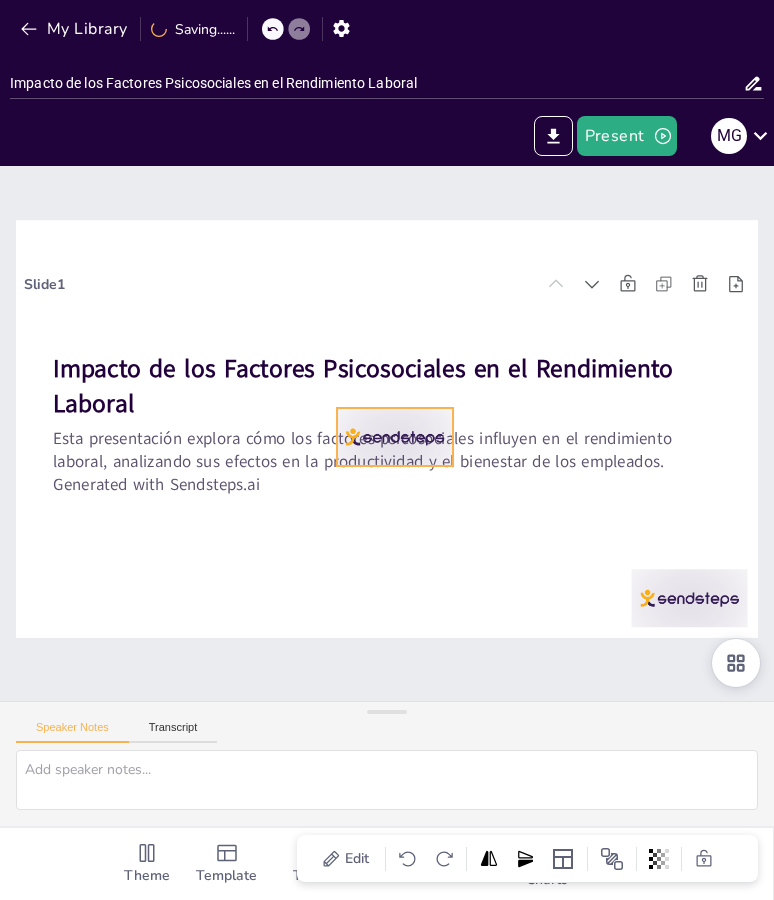 checkbox on "true" 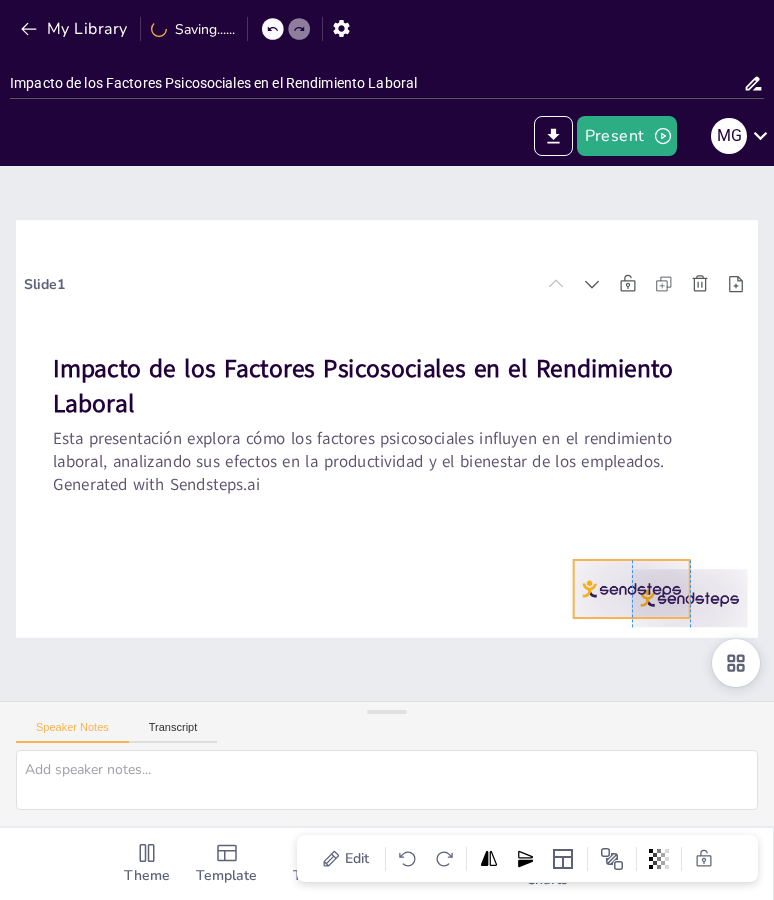 checkbox on "true" 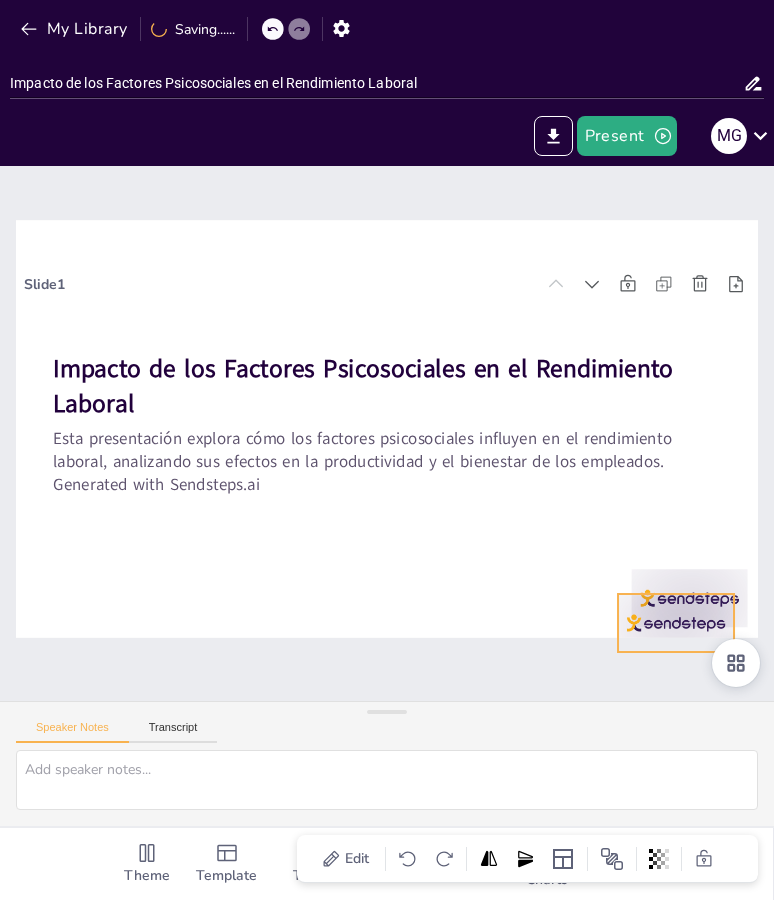 checkbox on "true" 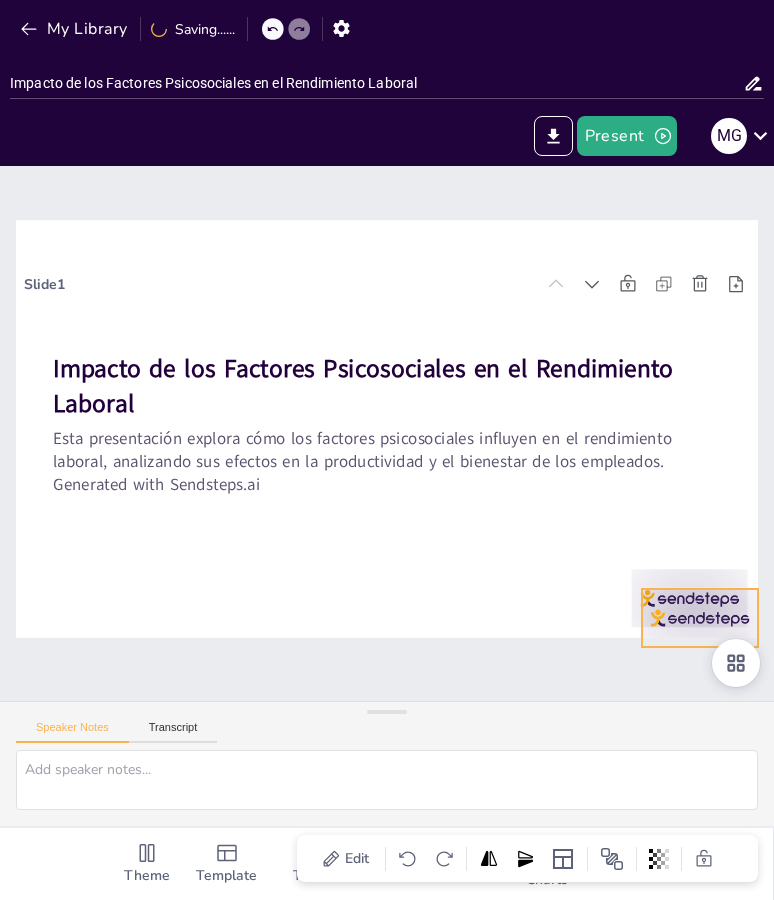 checkbox on "true" 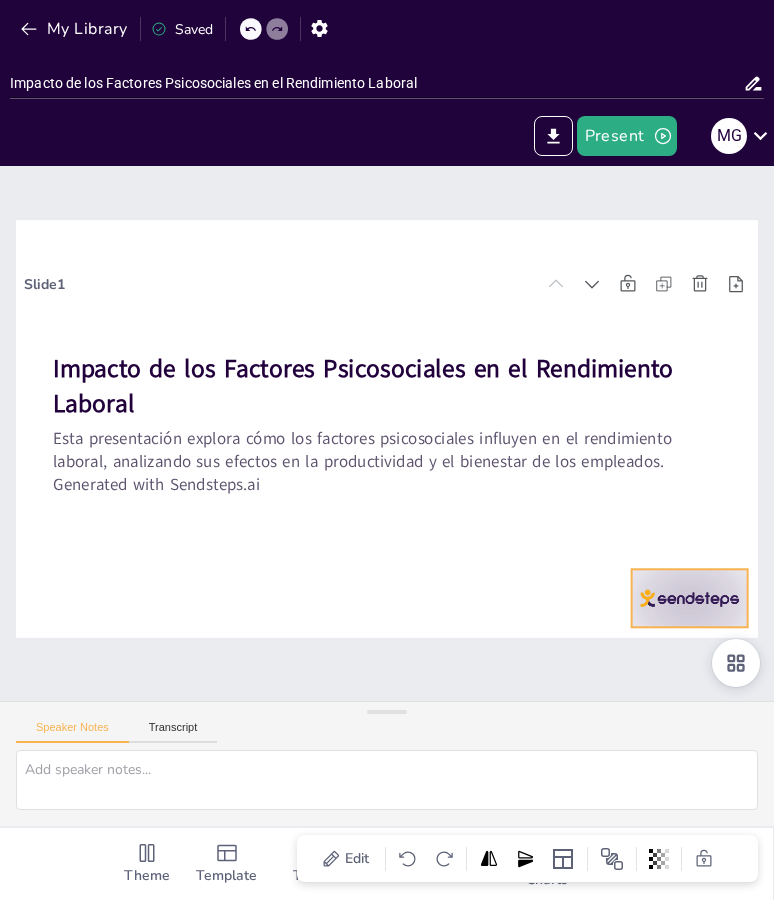 click at bounding box center [390, 430] 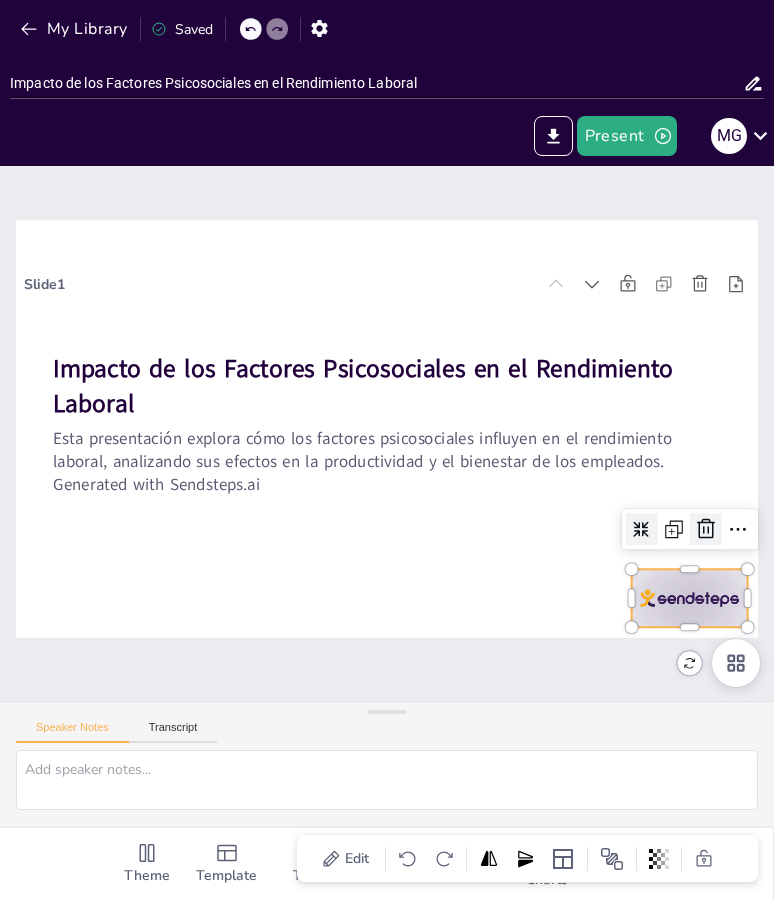 click 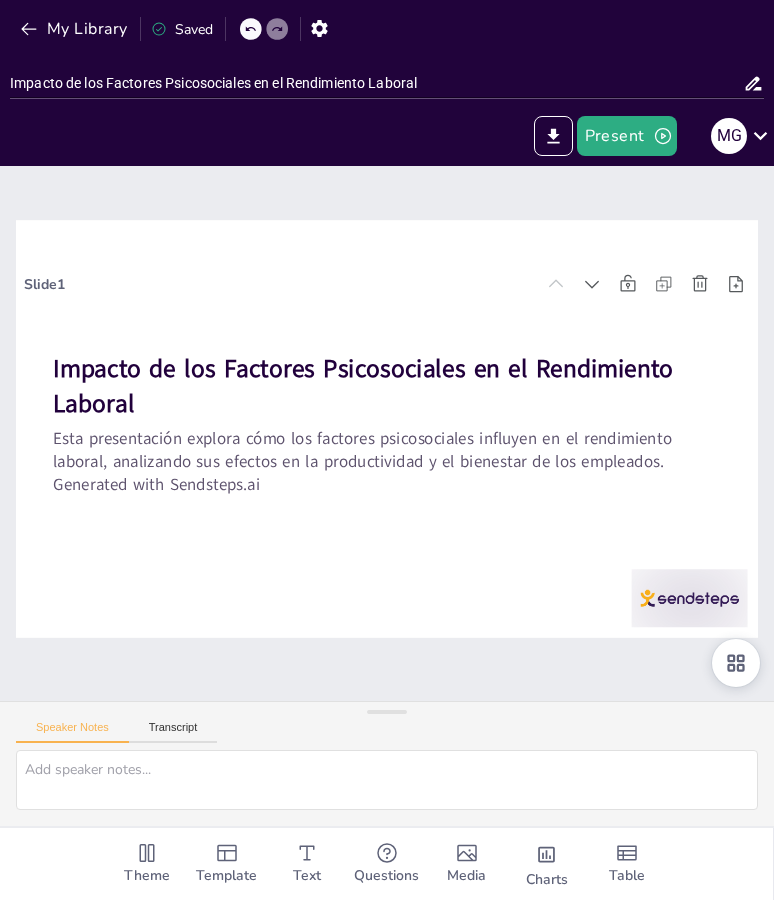 click at bounding box center [661, 223] 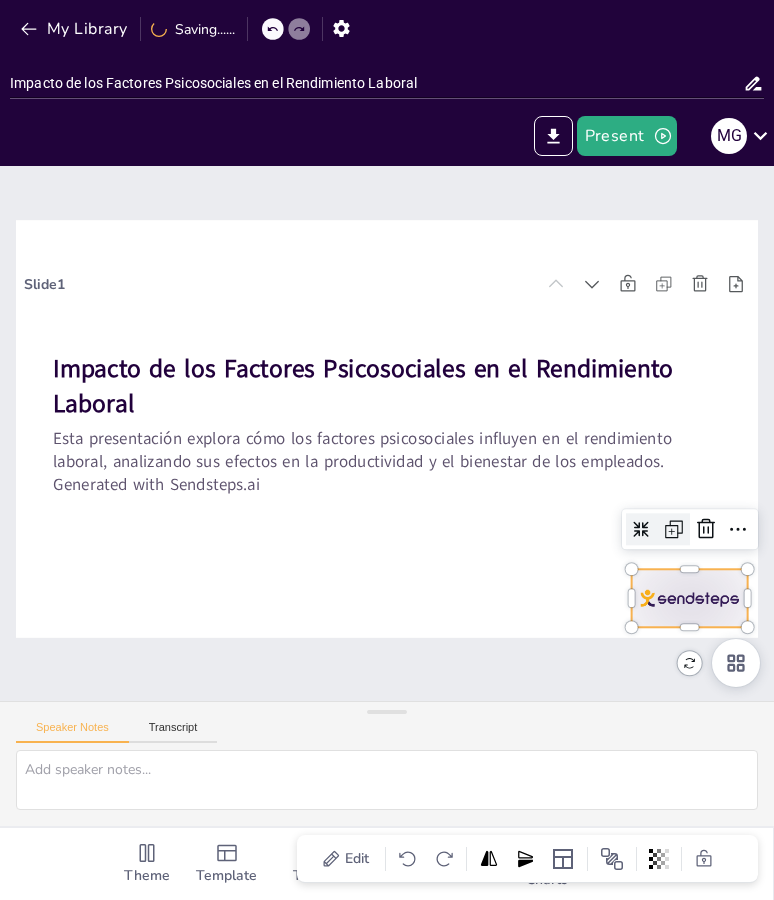 click 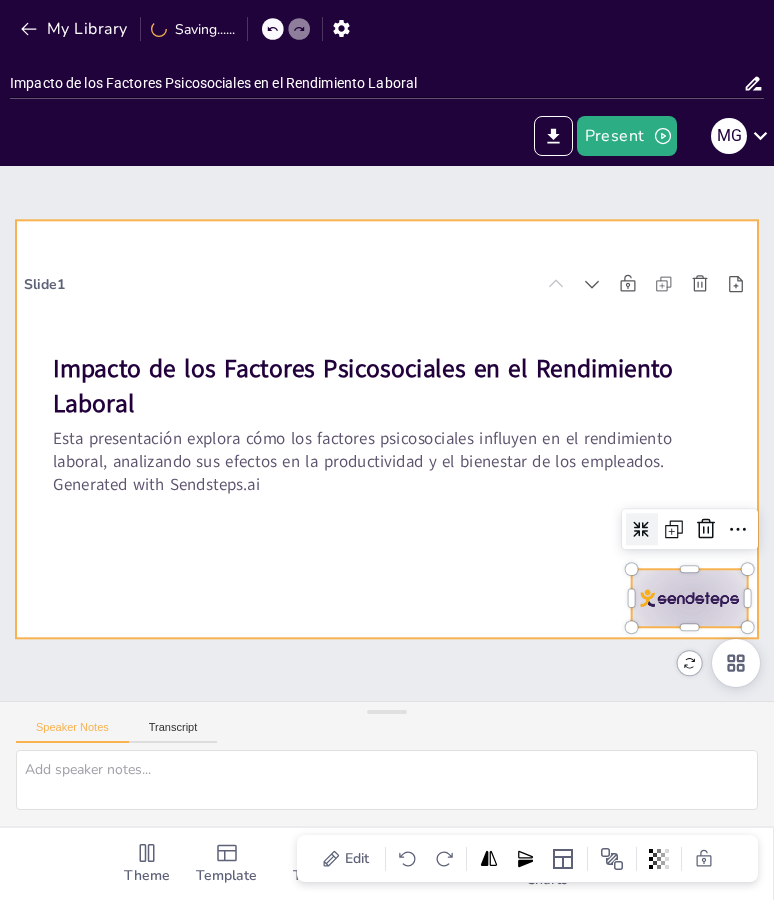 click at bounding box center [391, 436] 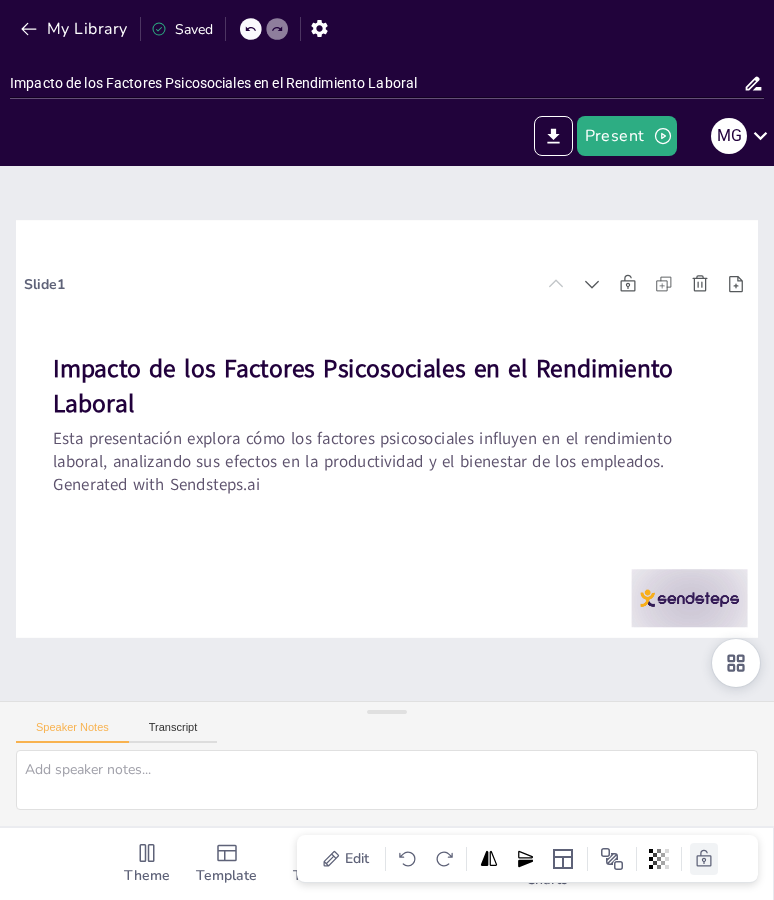 click 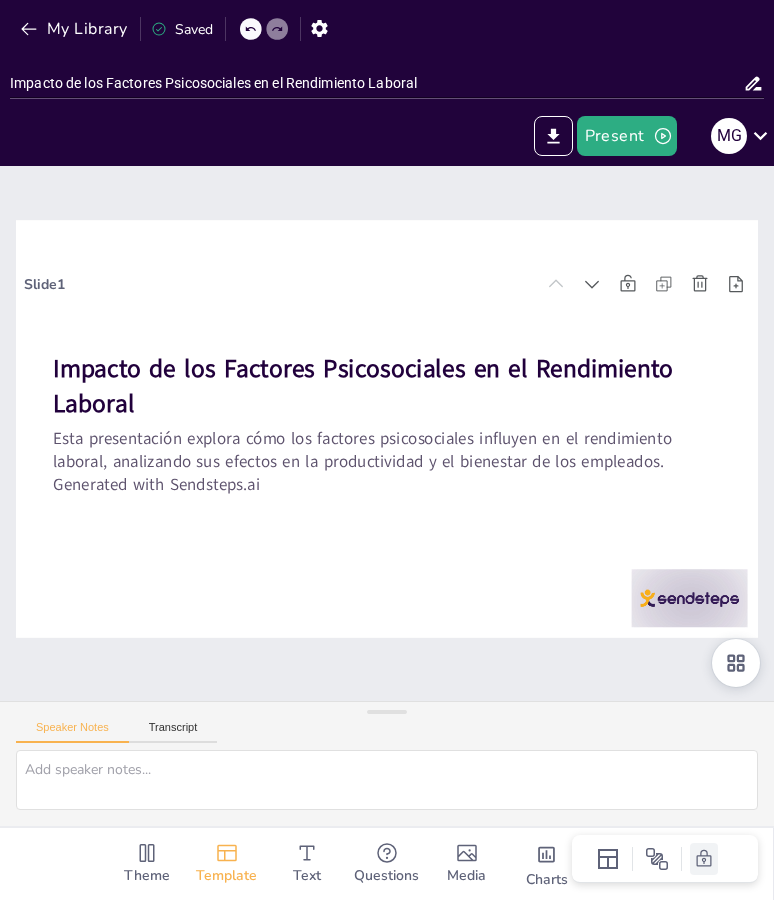 click on "Template" at bounding box center [226, 876] 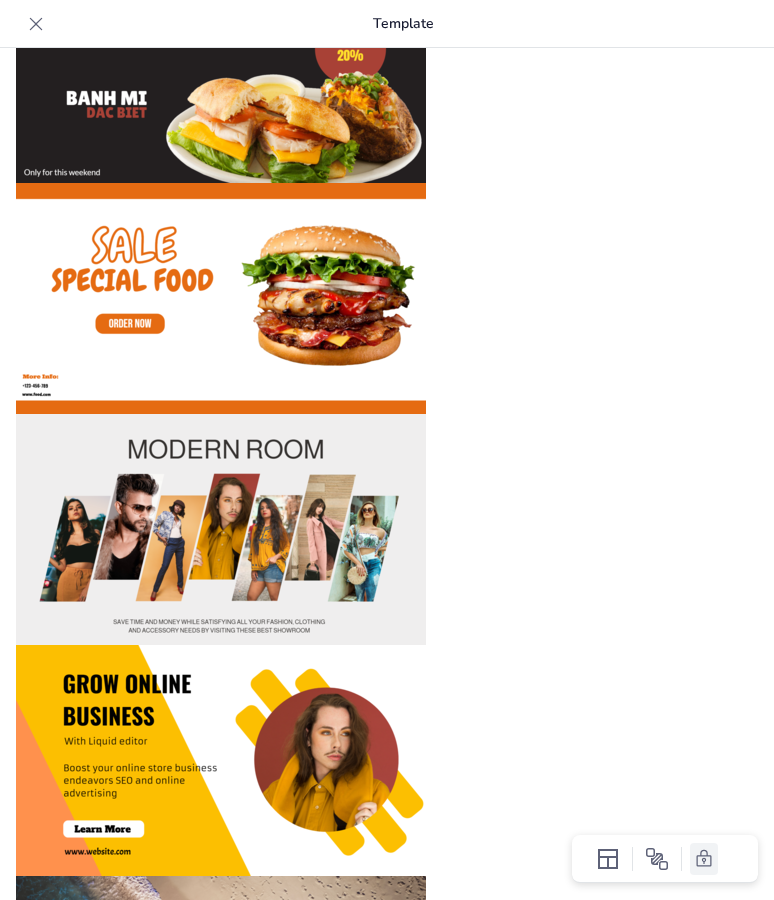 scroll, scrollTop: 167, scrollLeft: 0, axis: vertical 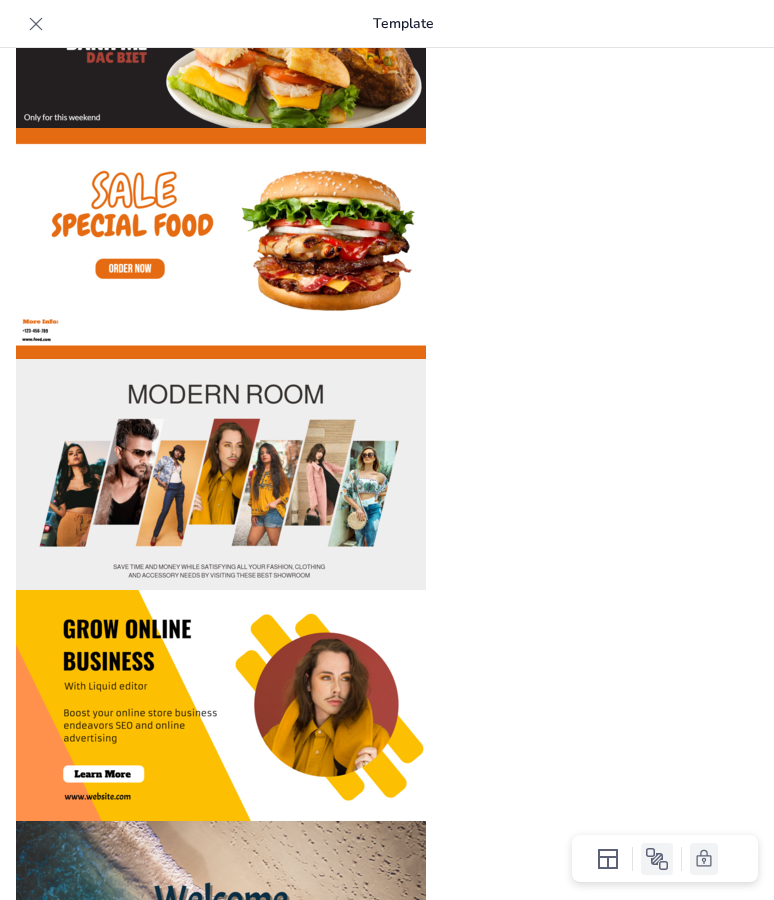 click 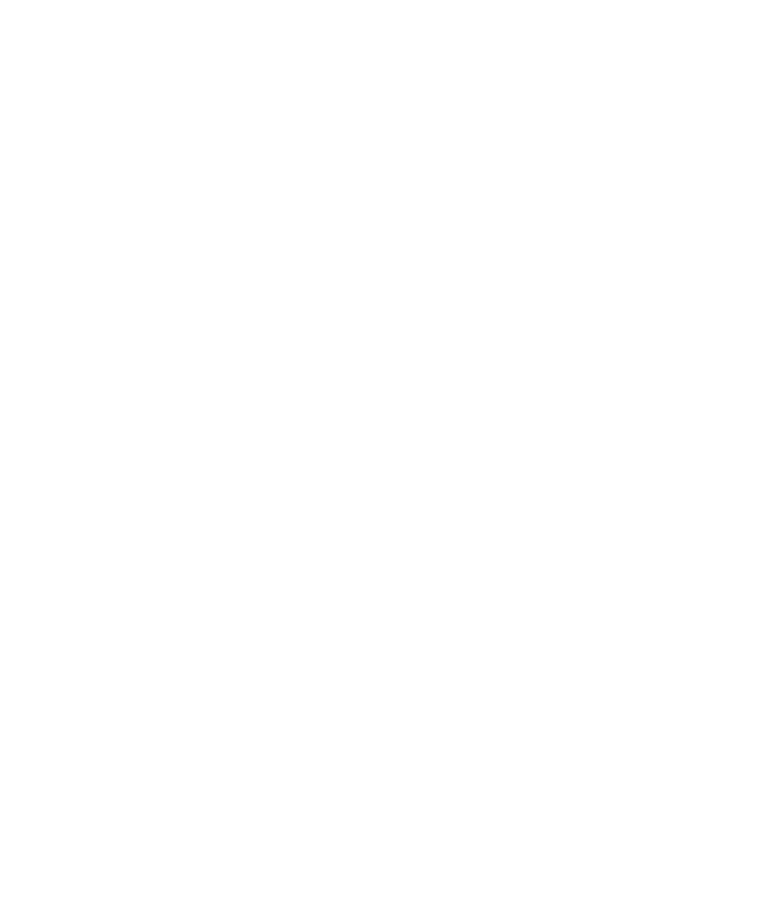 scroll, scrollTop: 0, scrollLeft: 0, axis: both 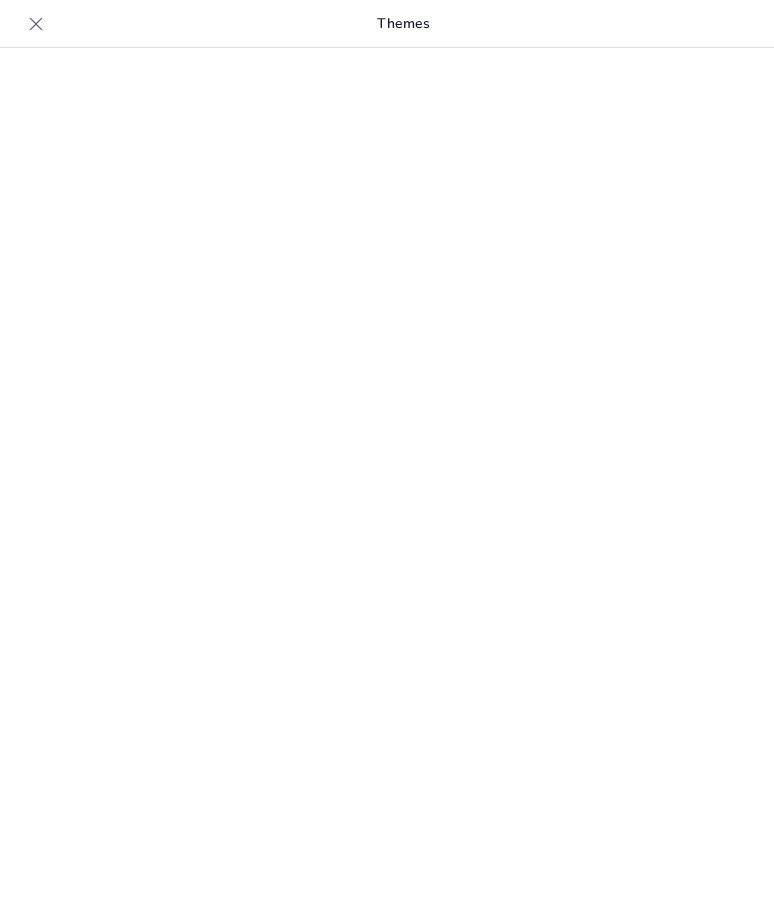 type on "Impacto de los Factores Psicosociales en el Rendimiento Laboral" 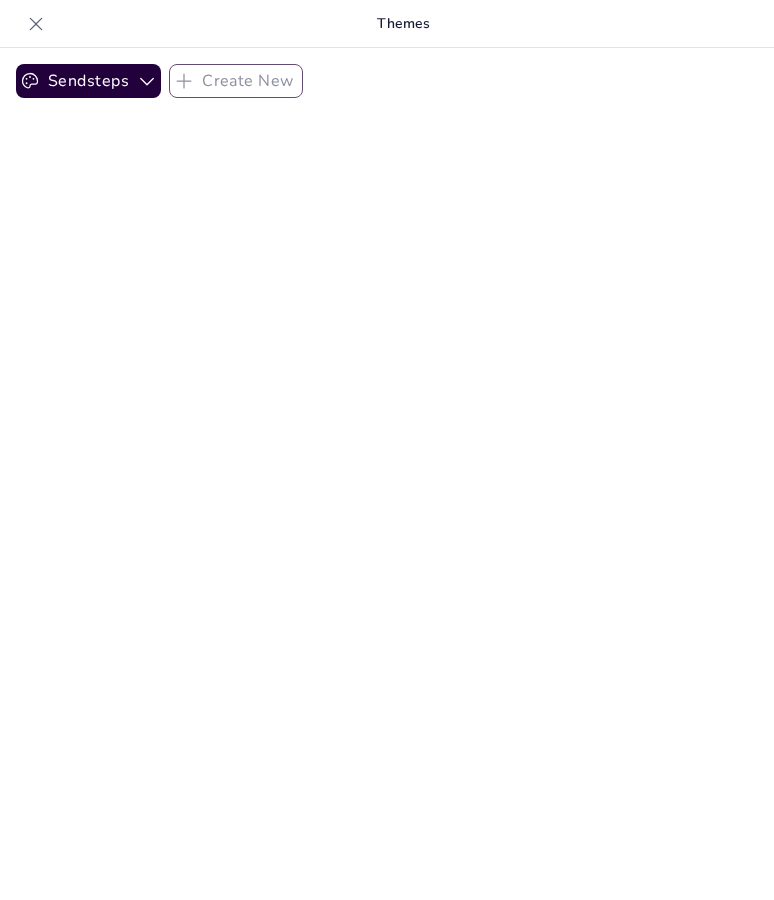 checkbox on "true" 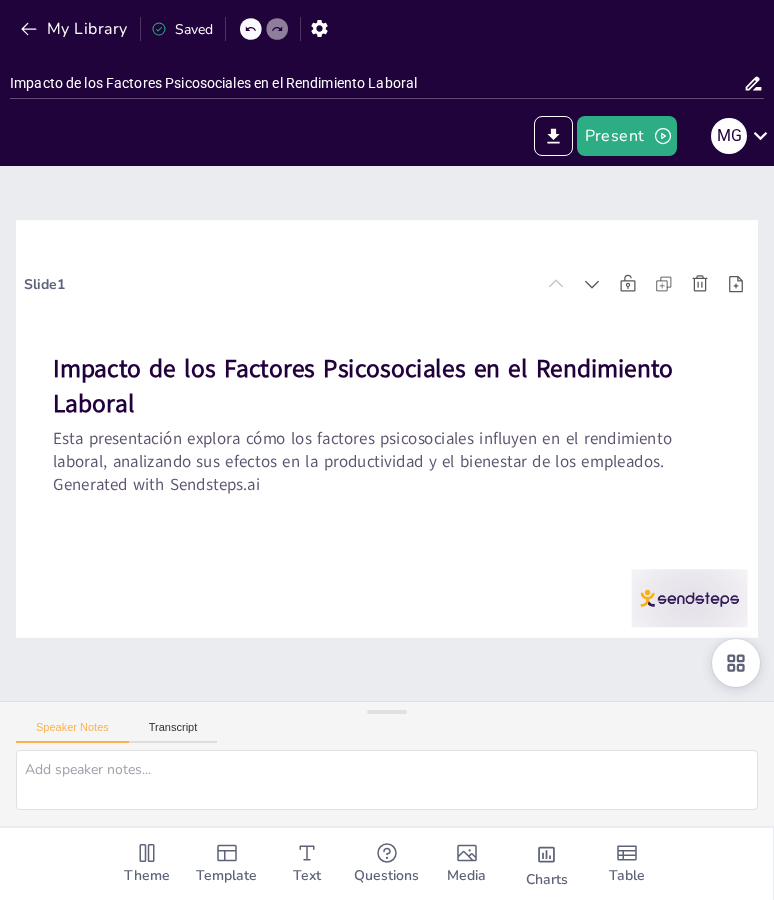 checkbox on "true" 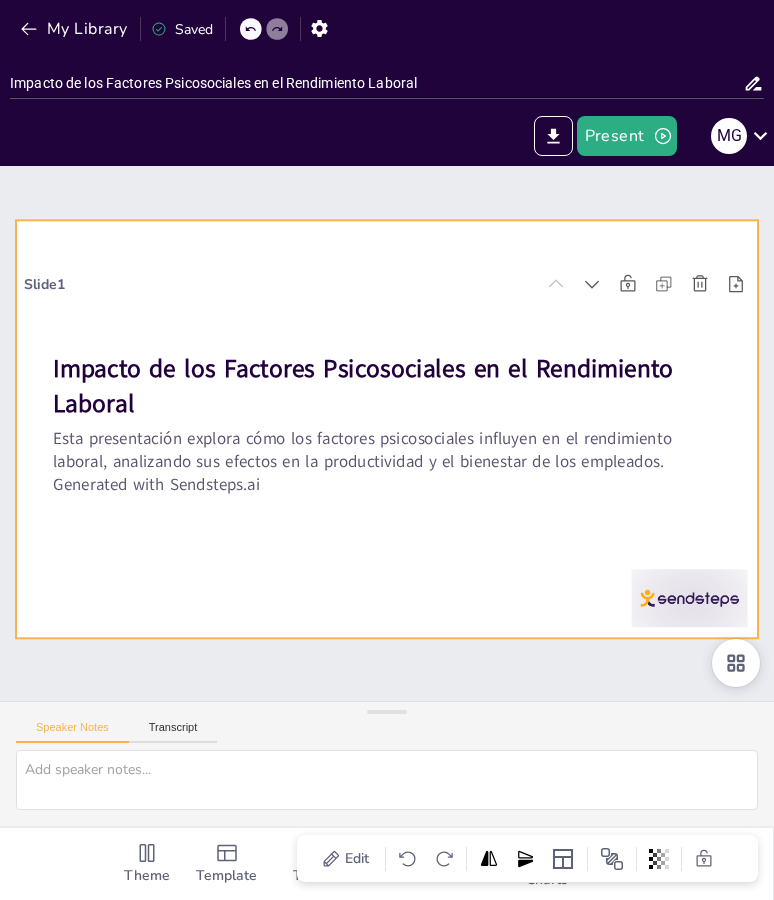 checkbox on "true" 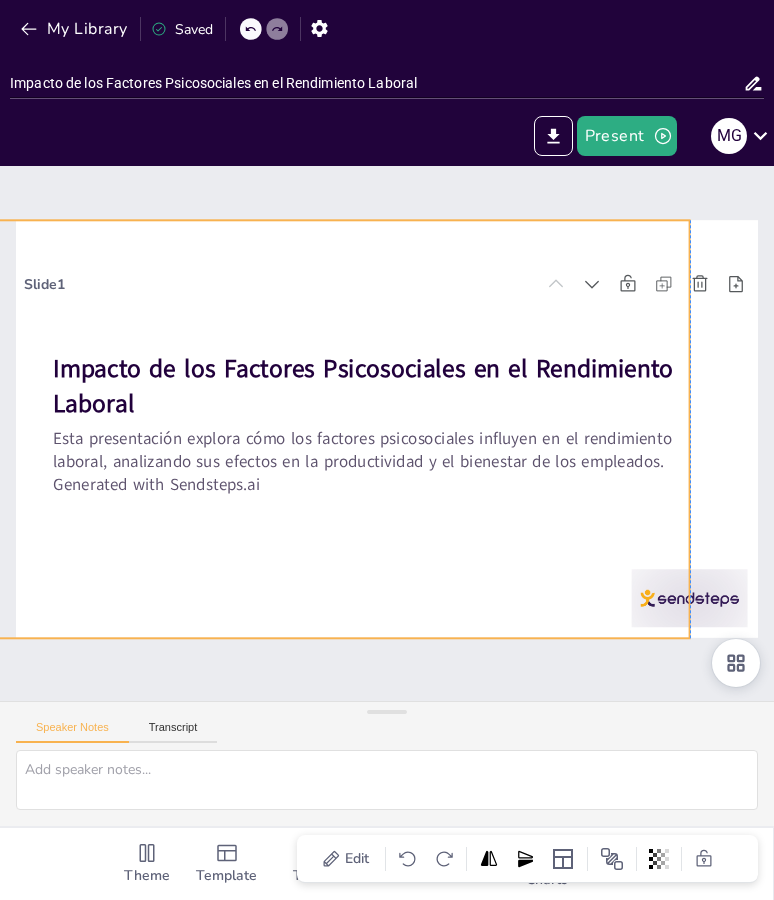 checkbox on "true" 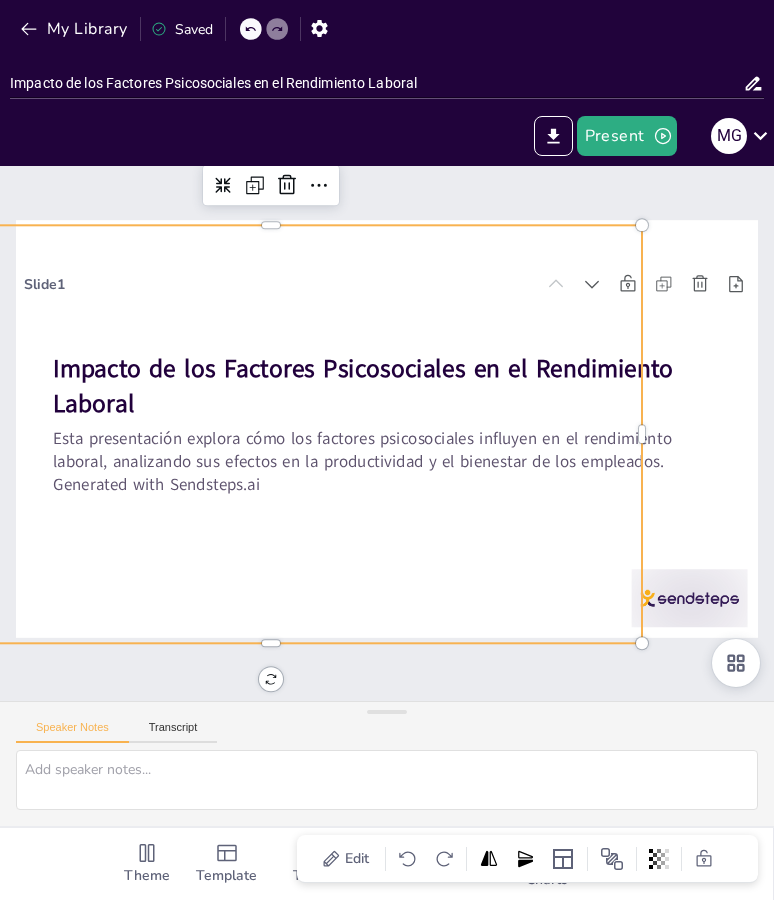 checkbox on "true" 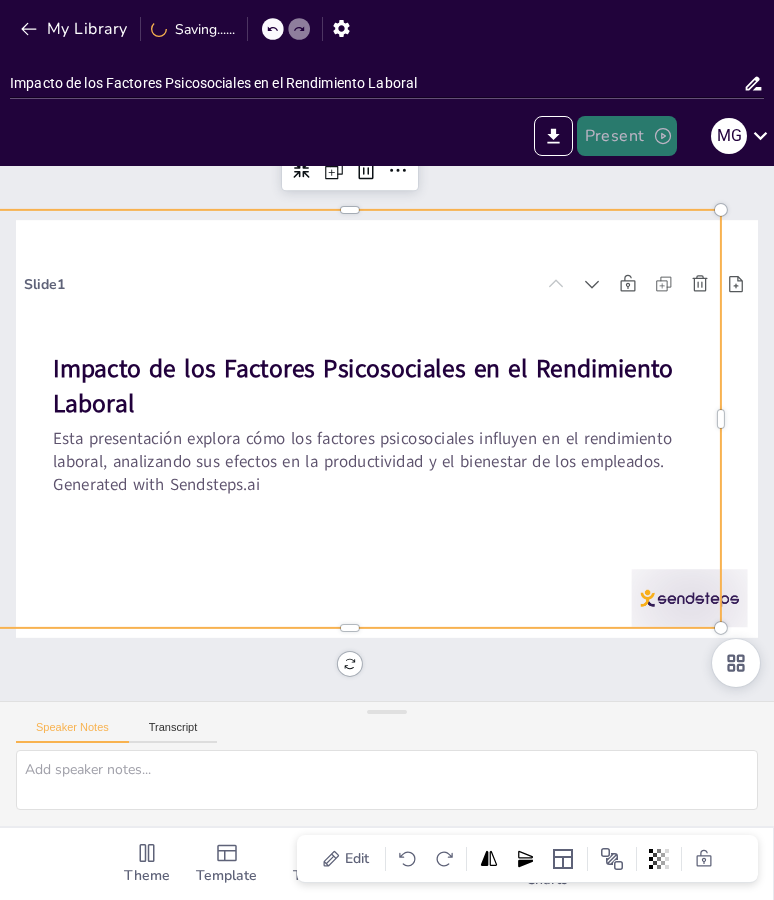click on "Present" at bounding box center [627, 136] 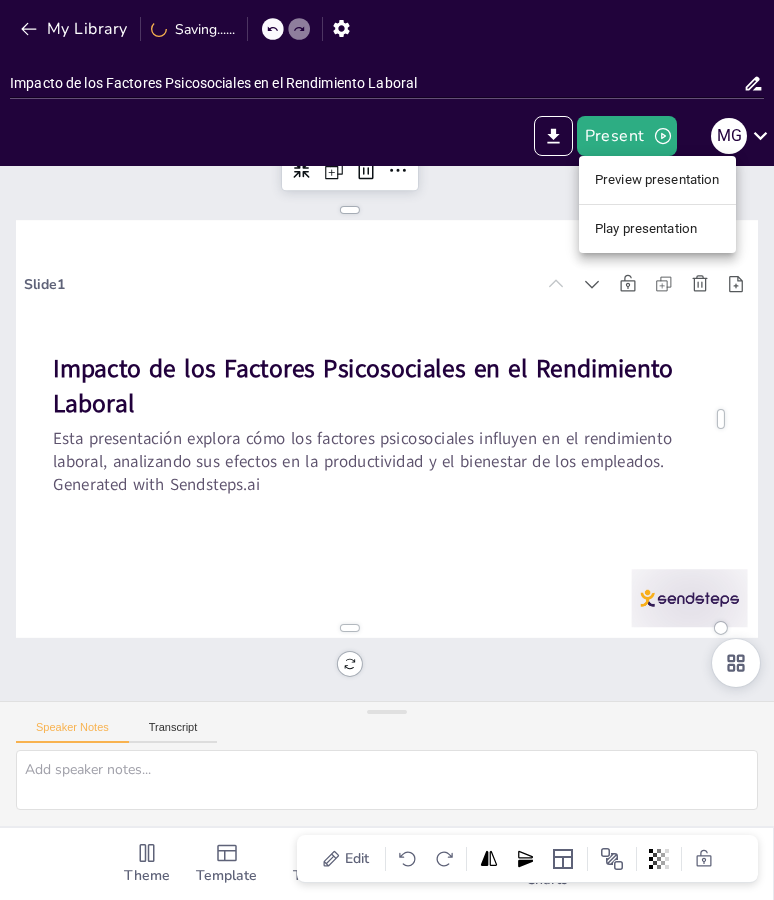 click on "Play presentation" at bounding box center [657, 229] 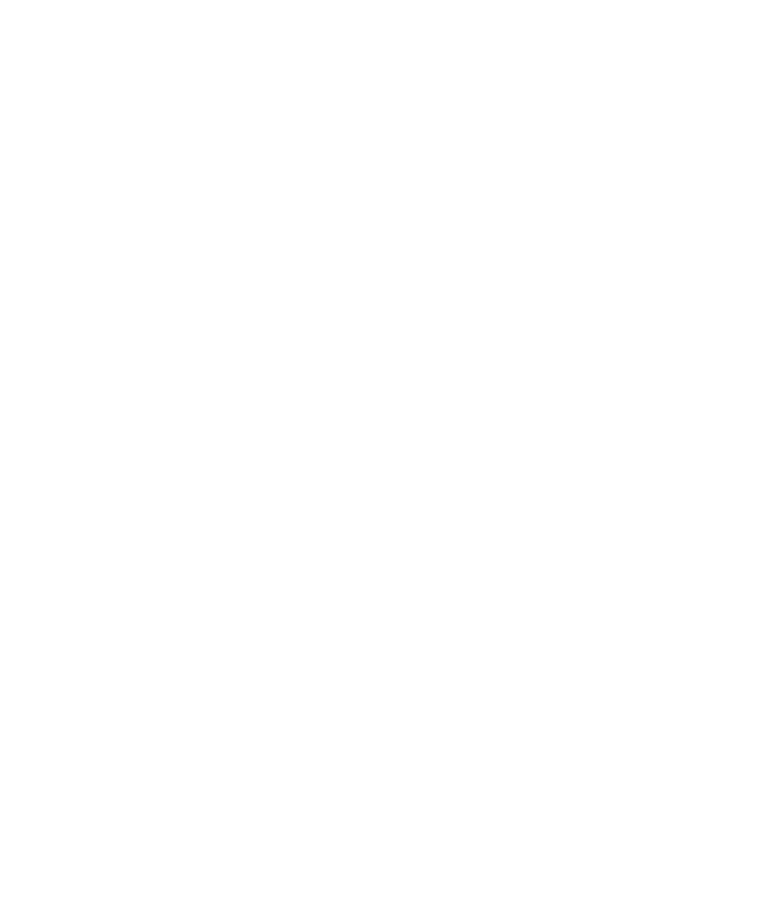 scroll, scrollTop: 0, scrollLeft: 0, axis: both 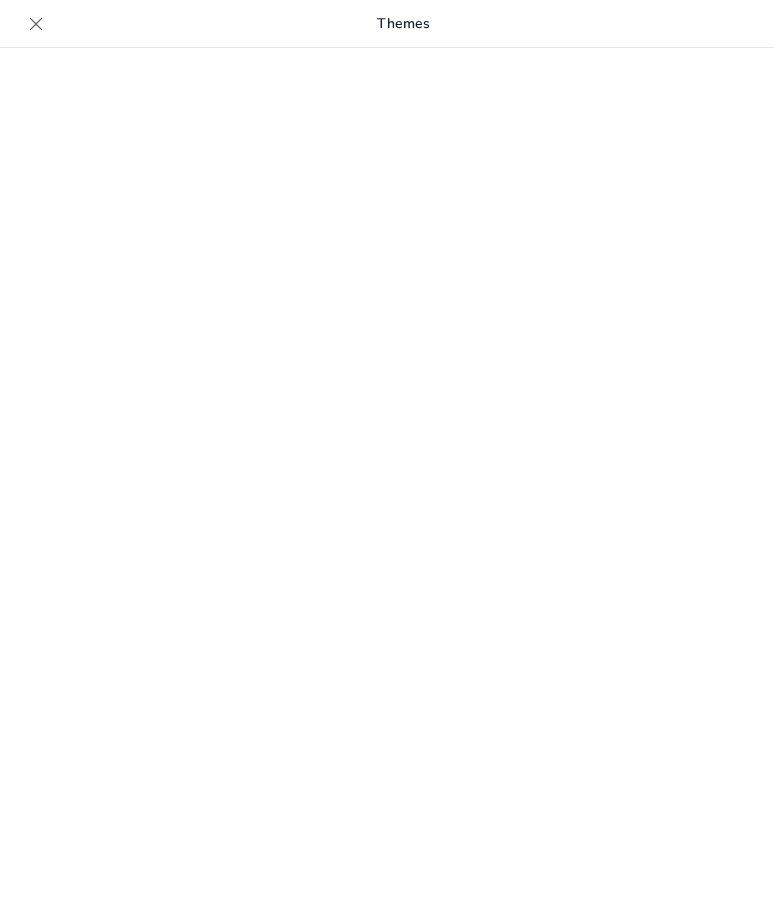 type on "Impacto de los Factores Psicosociales en el Rendimiento Laboral" 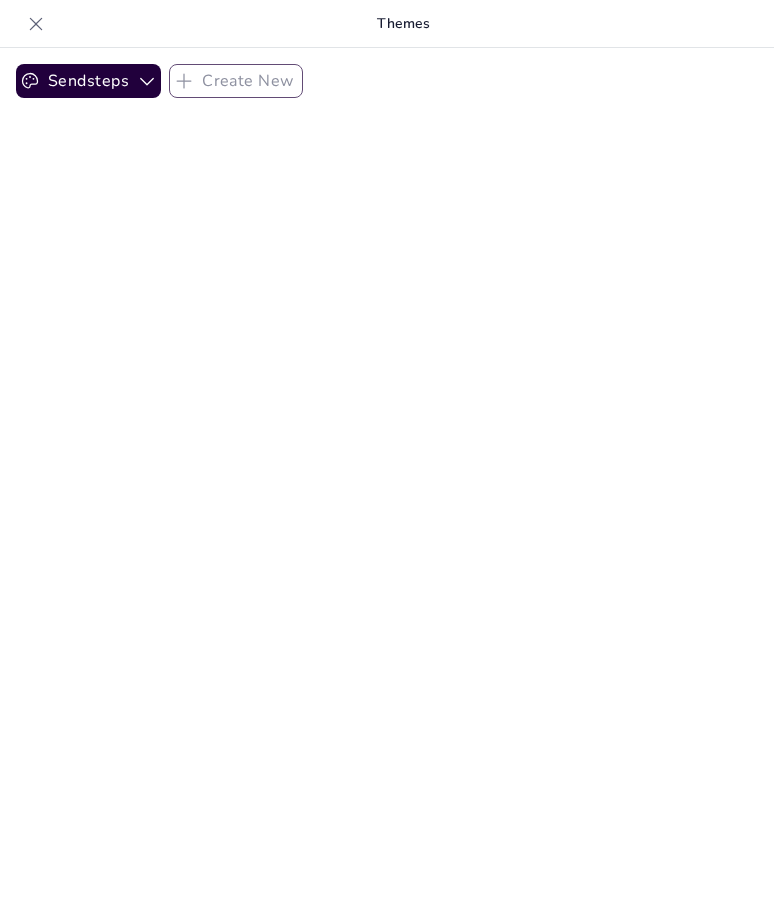 checkbox on "true" 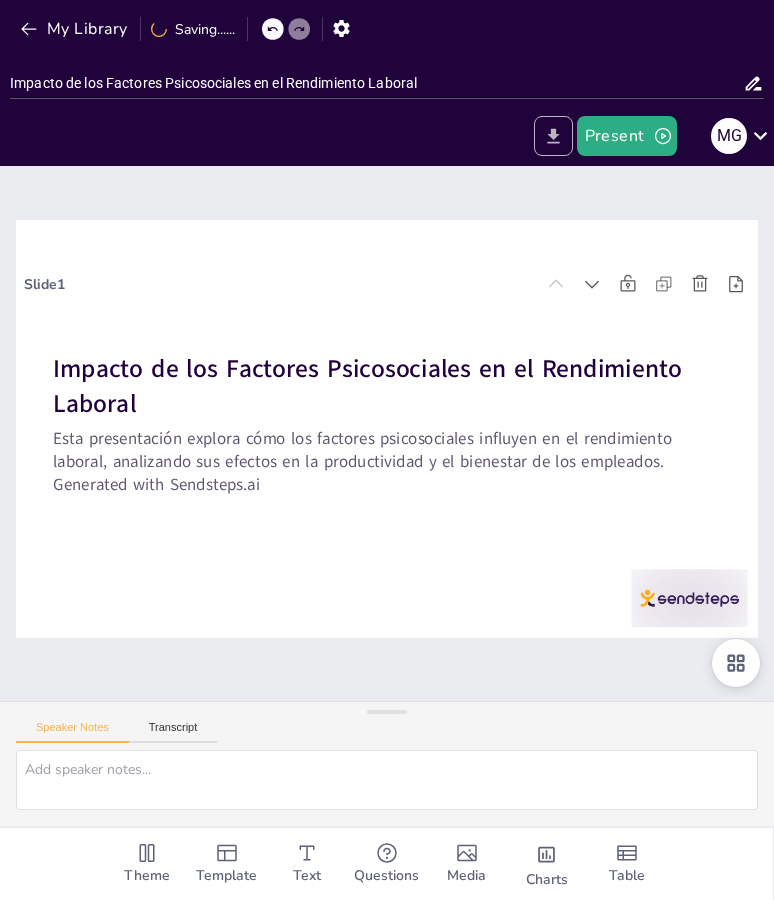 click 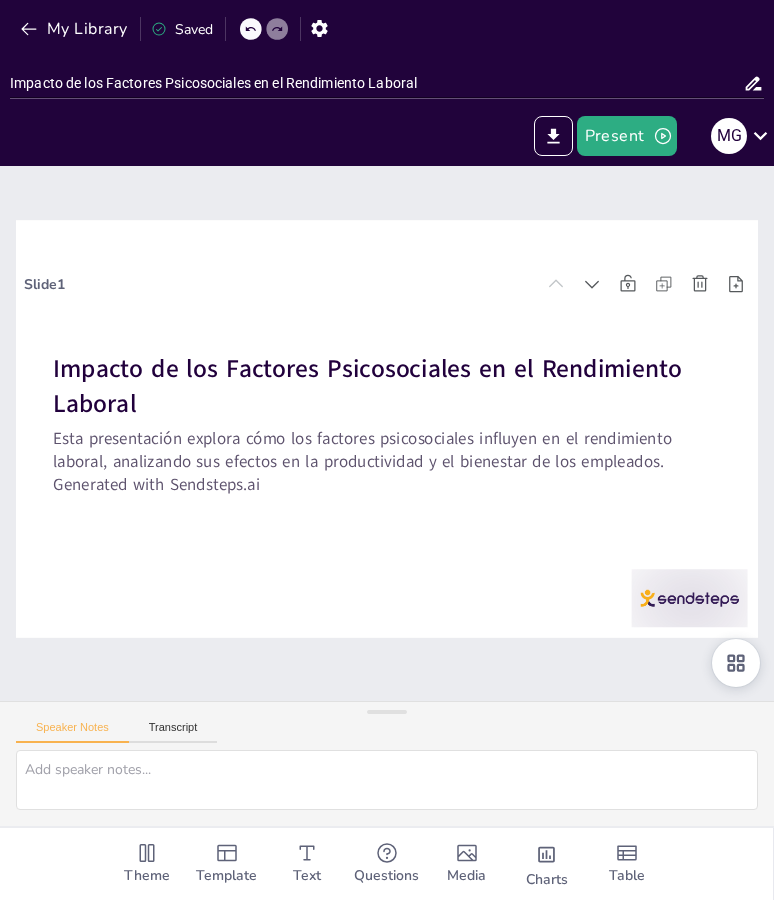 checkbox on "true" 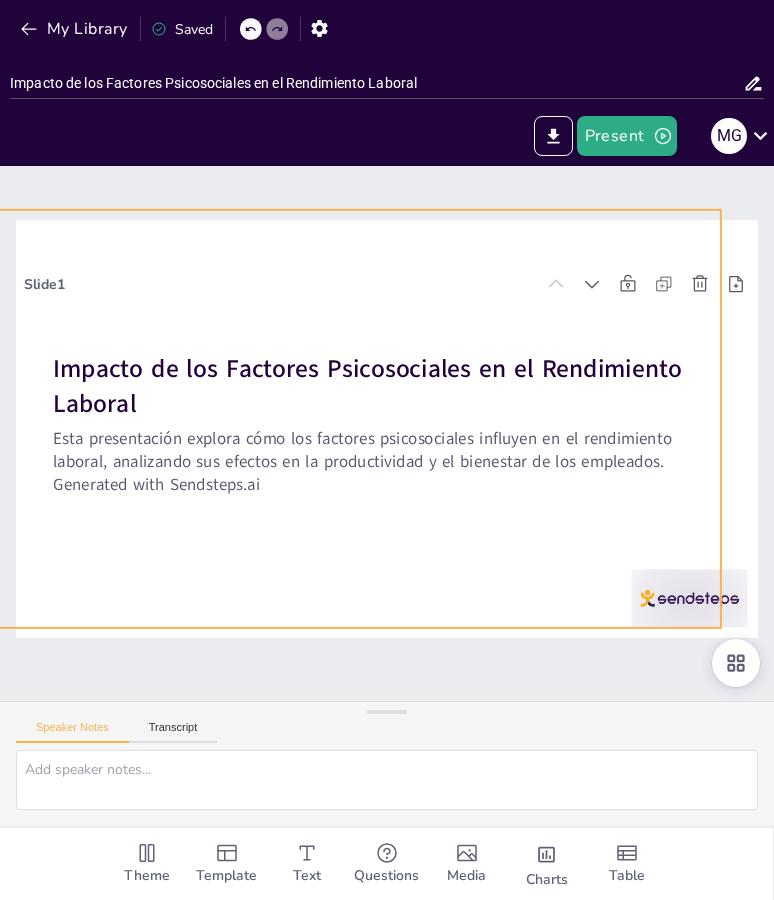click at bounding box center [387, 428] 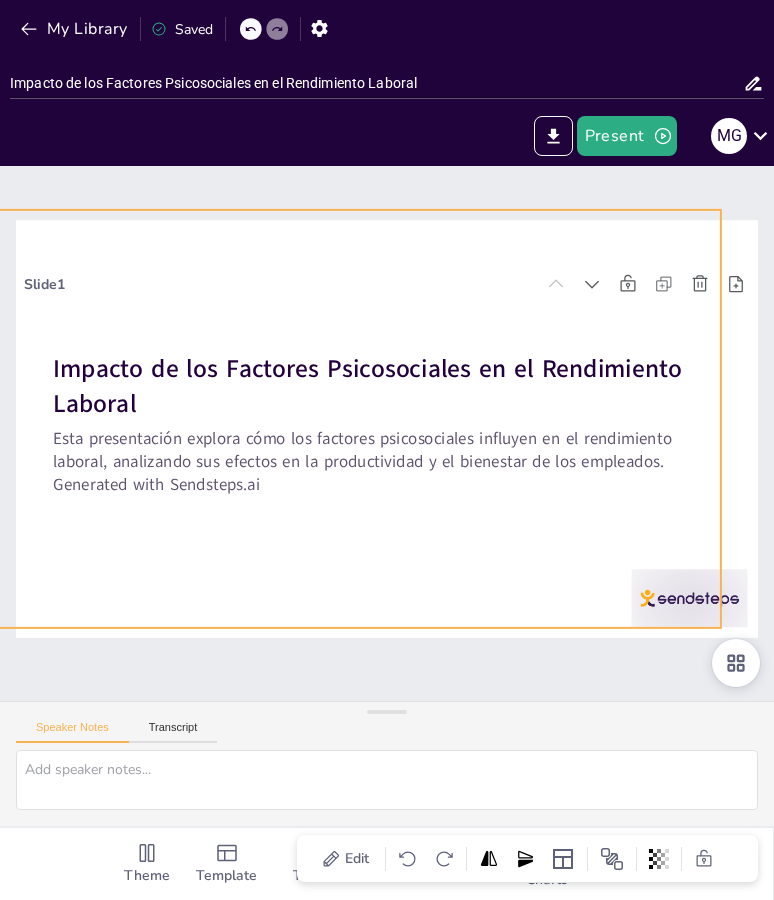checkbox on "true" 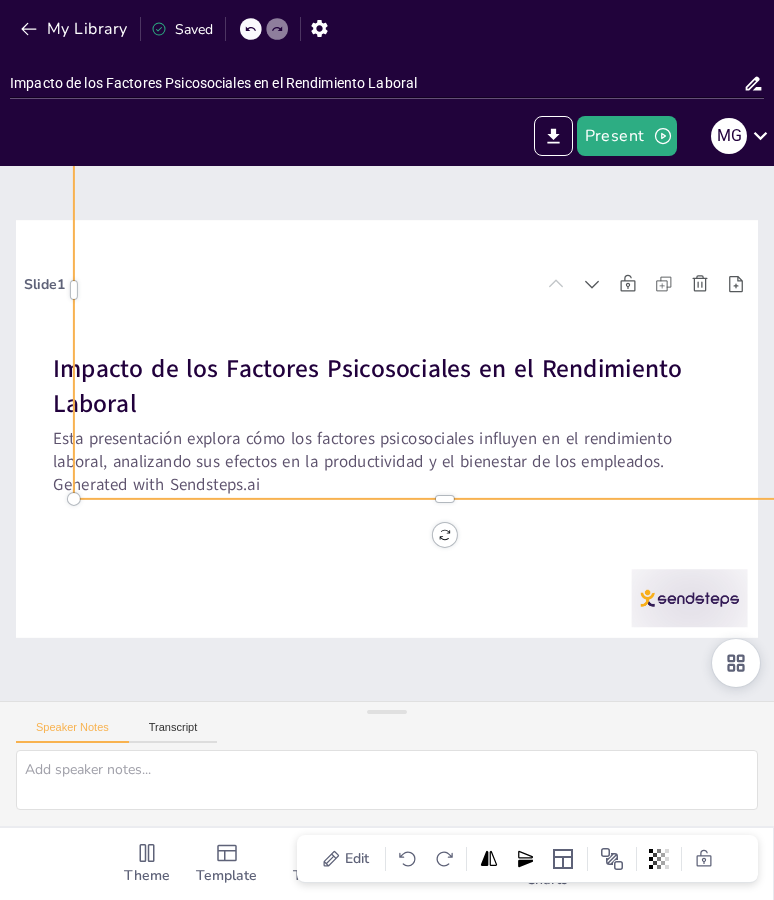 checkbox on "true" 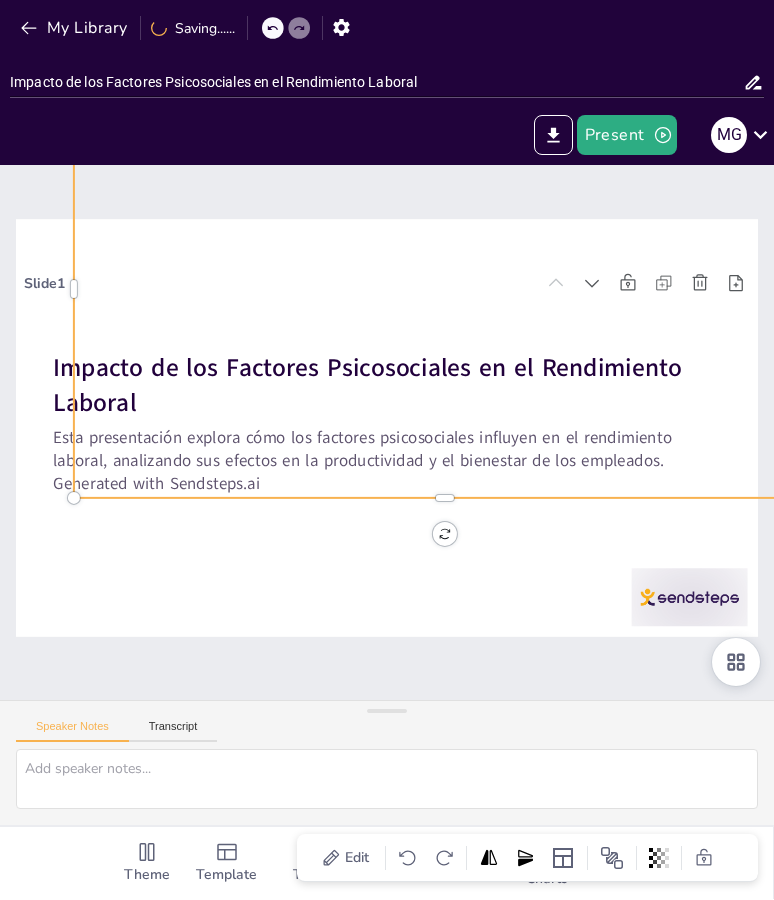 checkbox on "true" 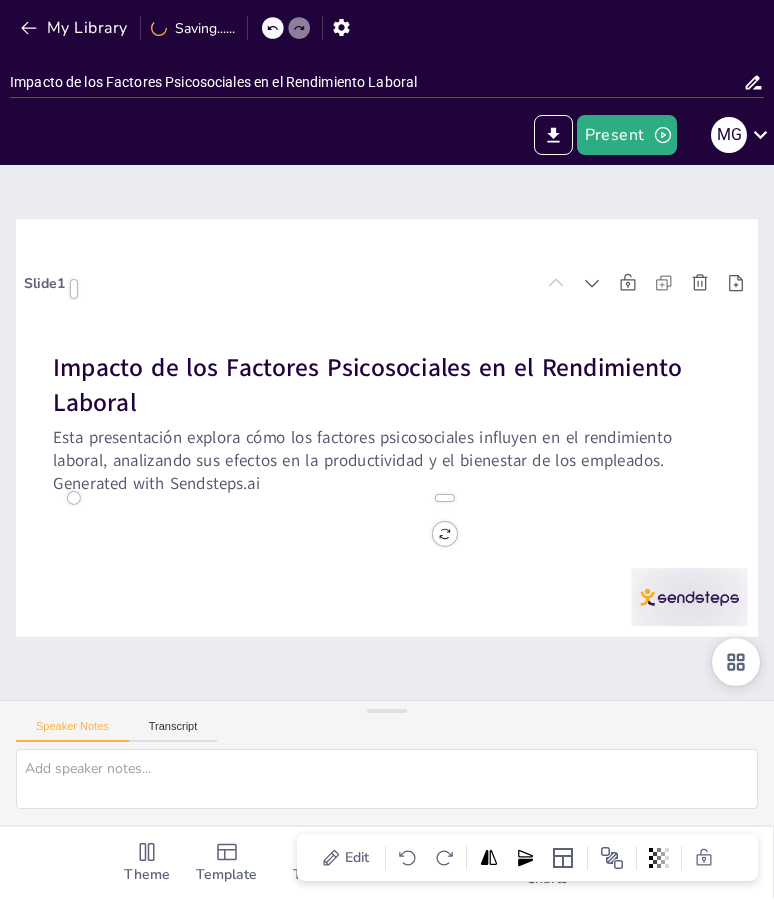 checkbox on "true" 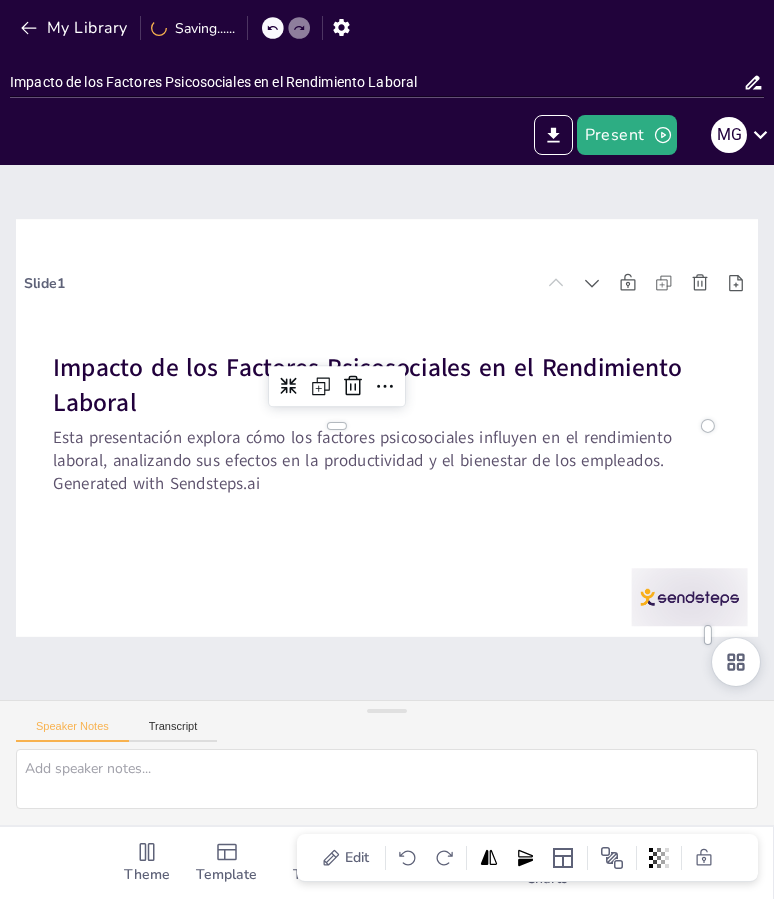 checkbox on "true" 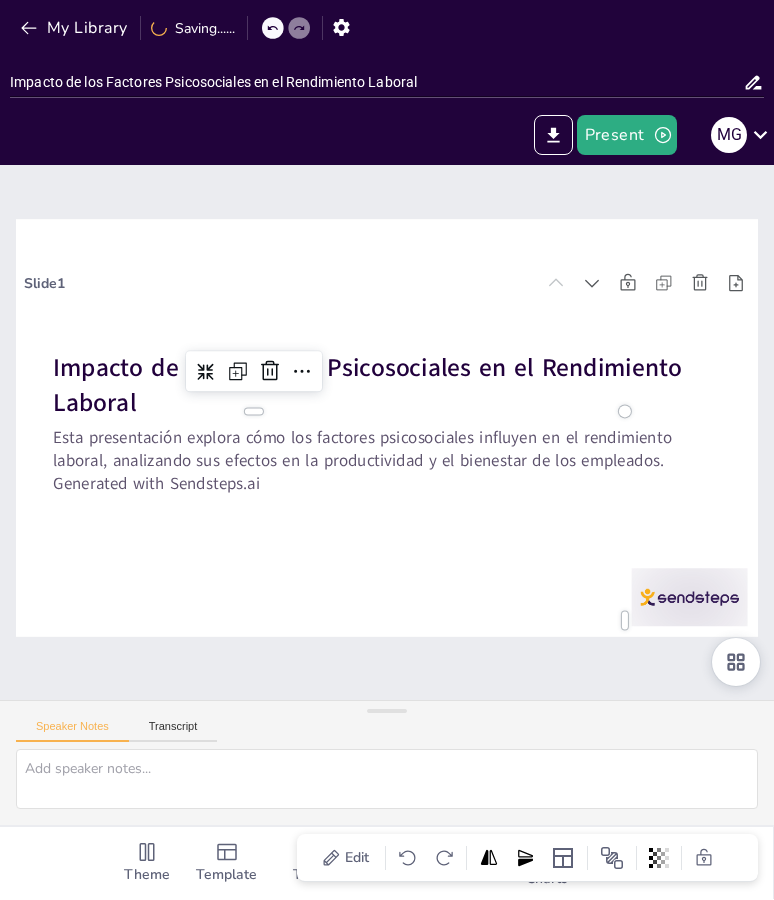 checkbox on "true" 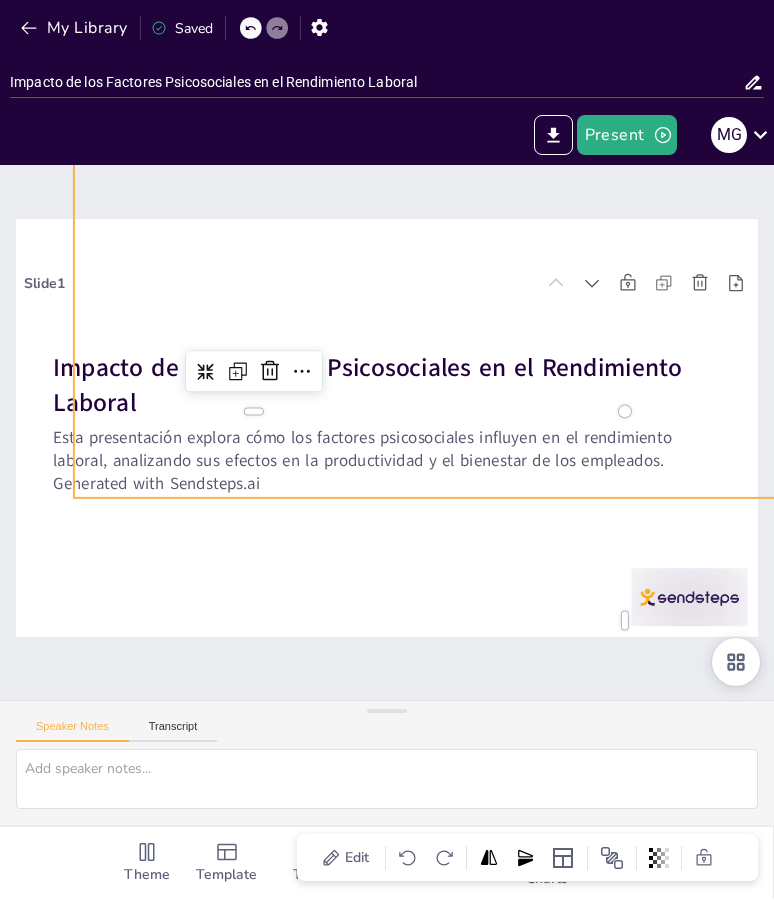 checkbox on "true" 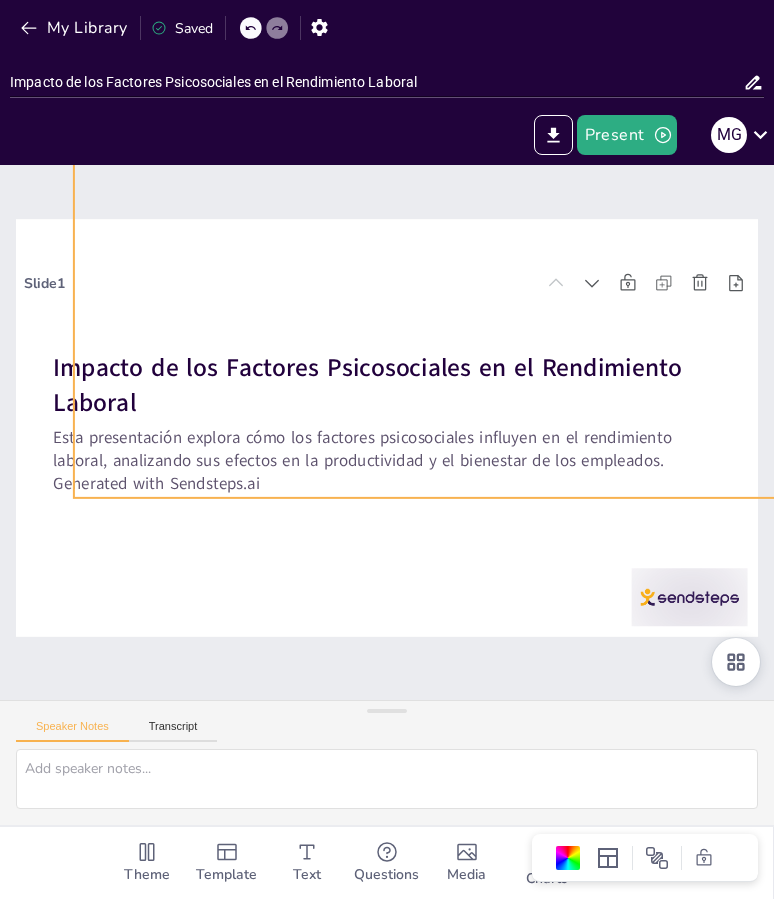 checkbox on "true" 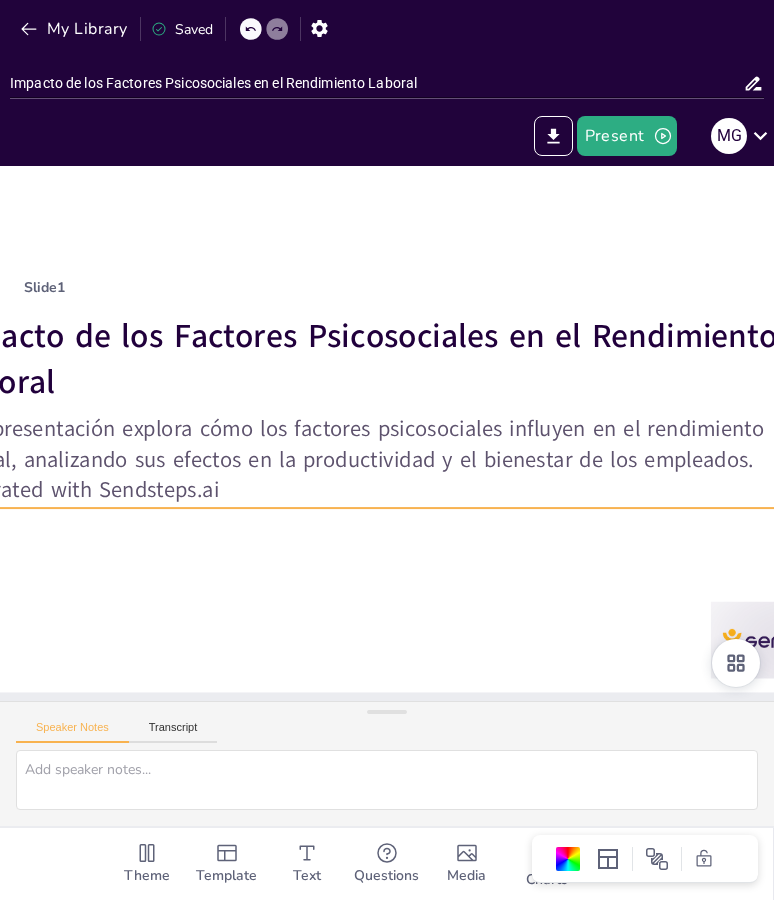 checkbox on "true" 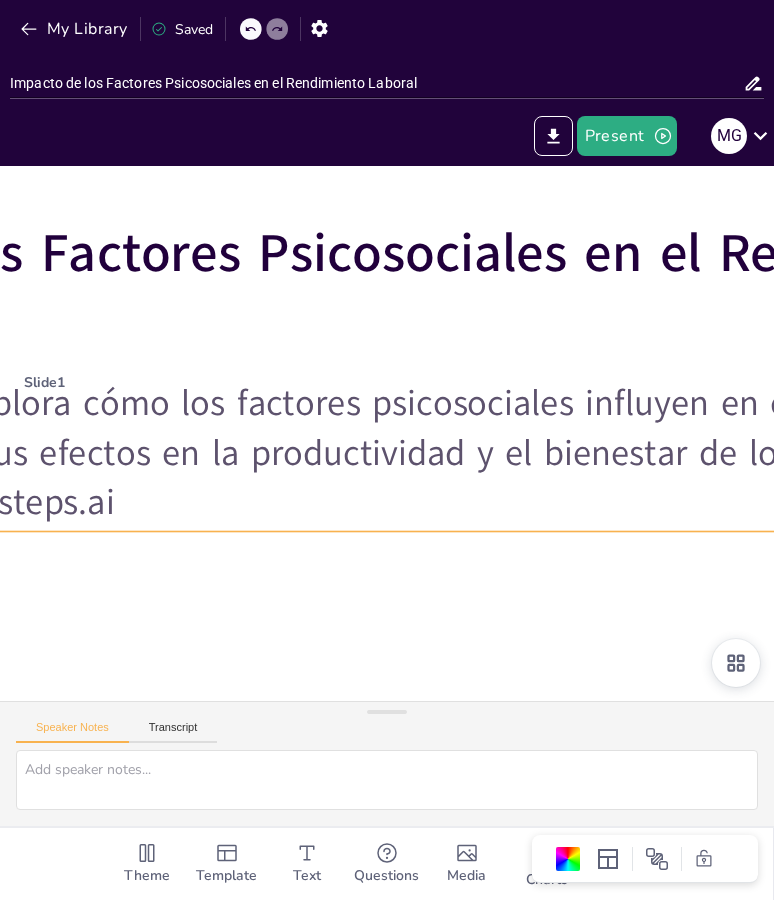 checkbox on "true" 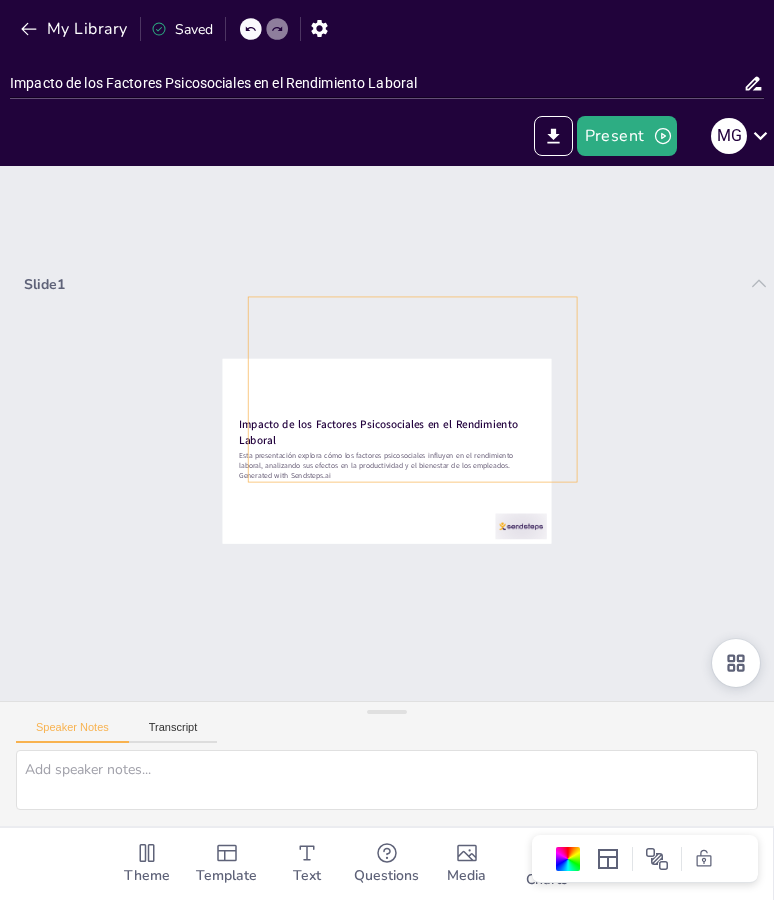 checkbox on "true" 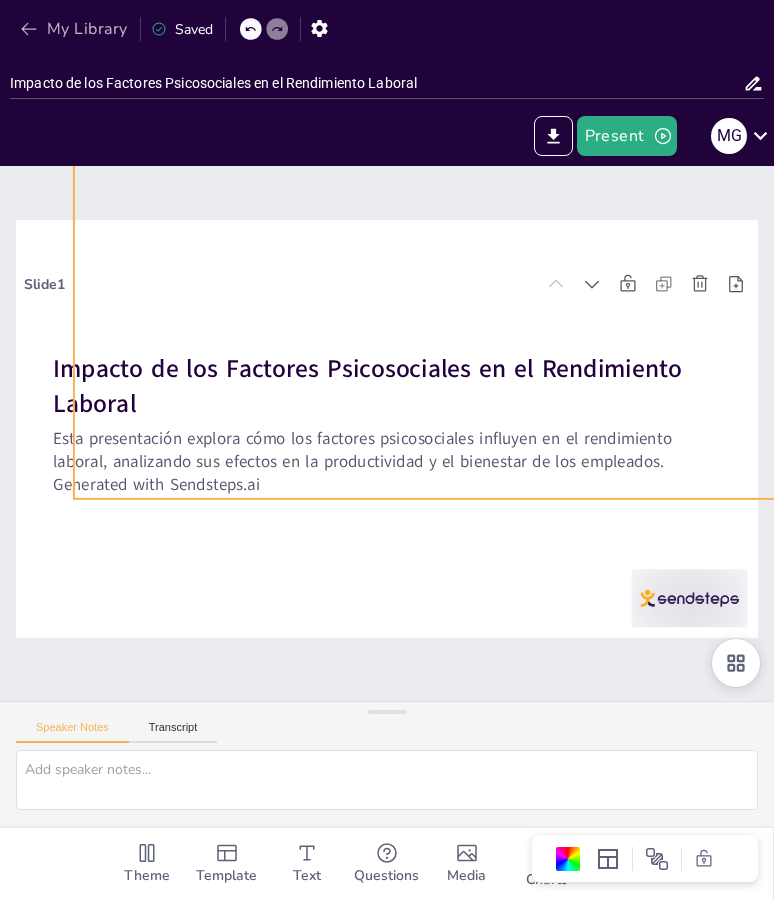 click 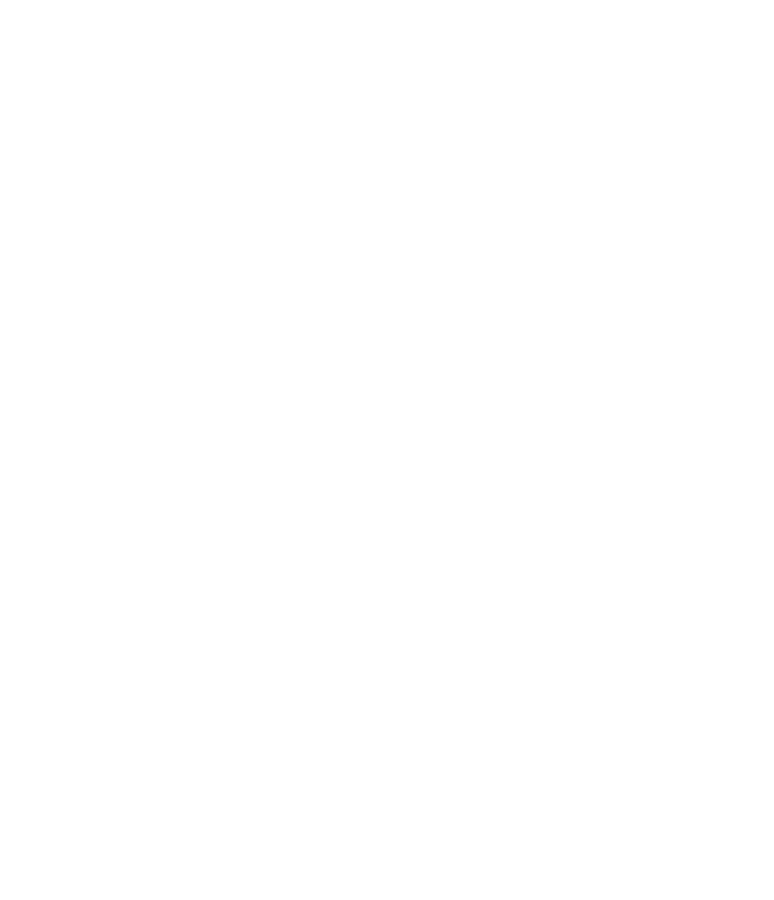 scroll, scrollTop: 0, scrollLeft: 0, axis: both 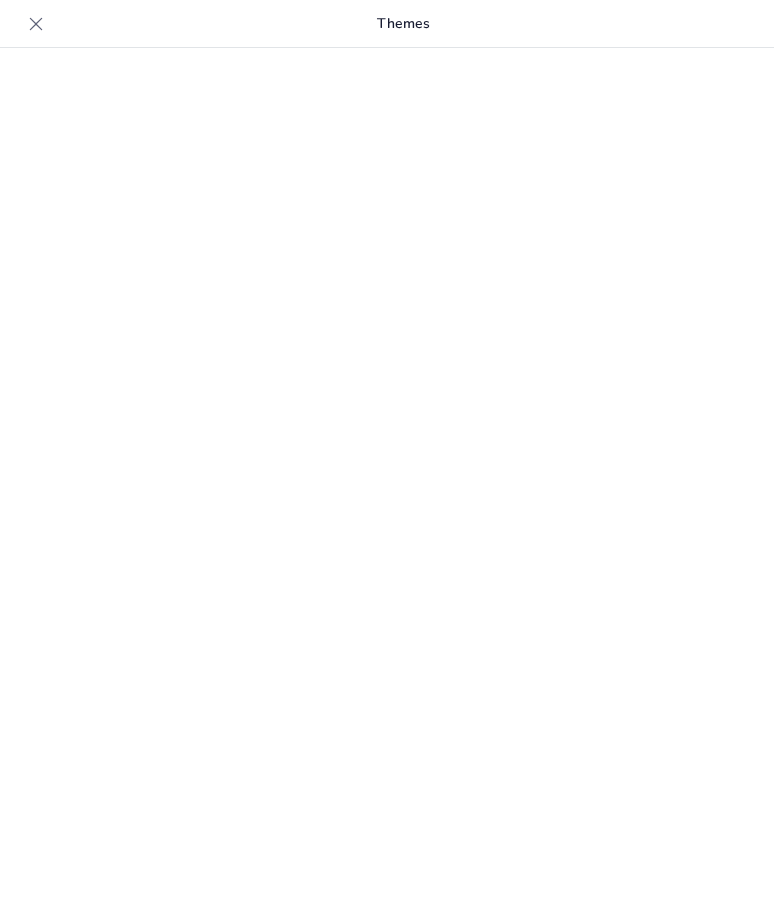 type on "Impacto de los Factores Psicosociales en el Rendimiento Laboral" 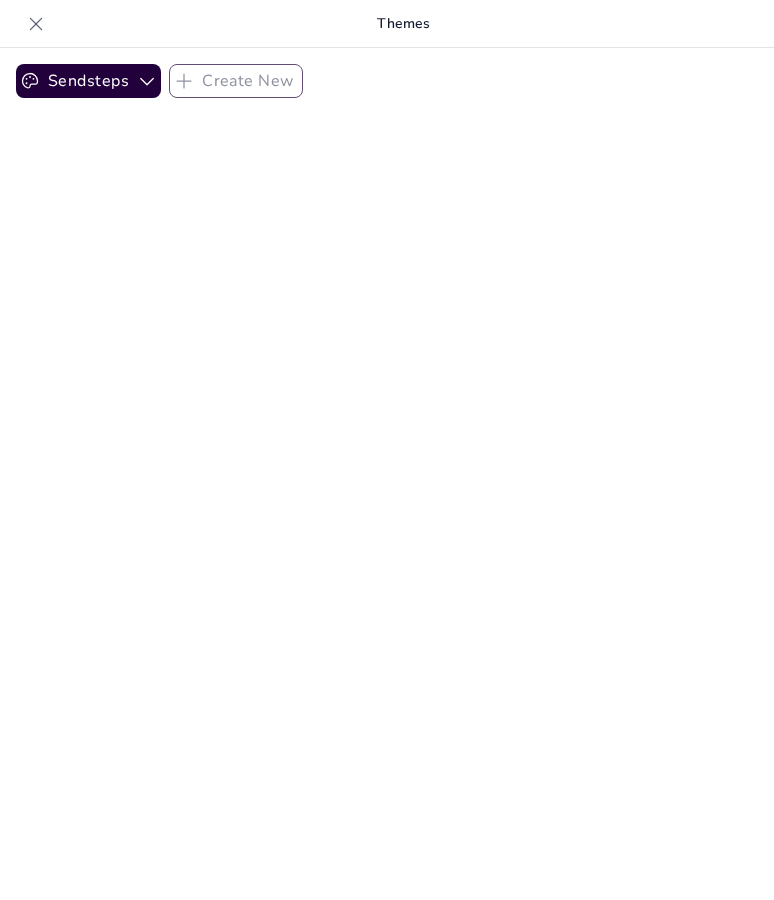 checkbox on "true" 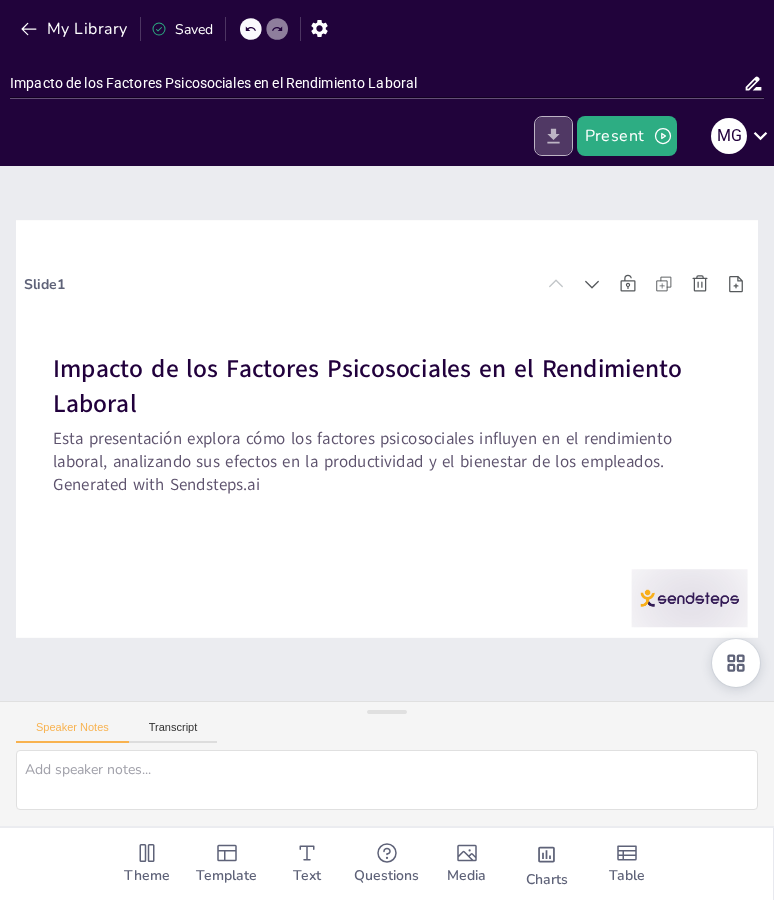 click at bounding box center [553, 136] 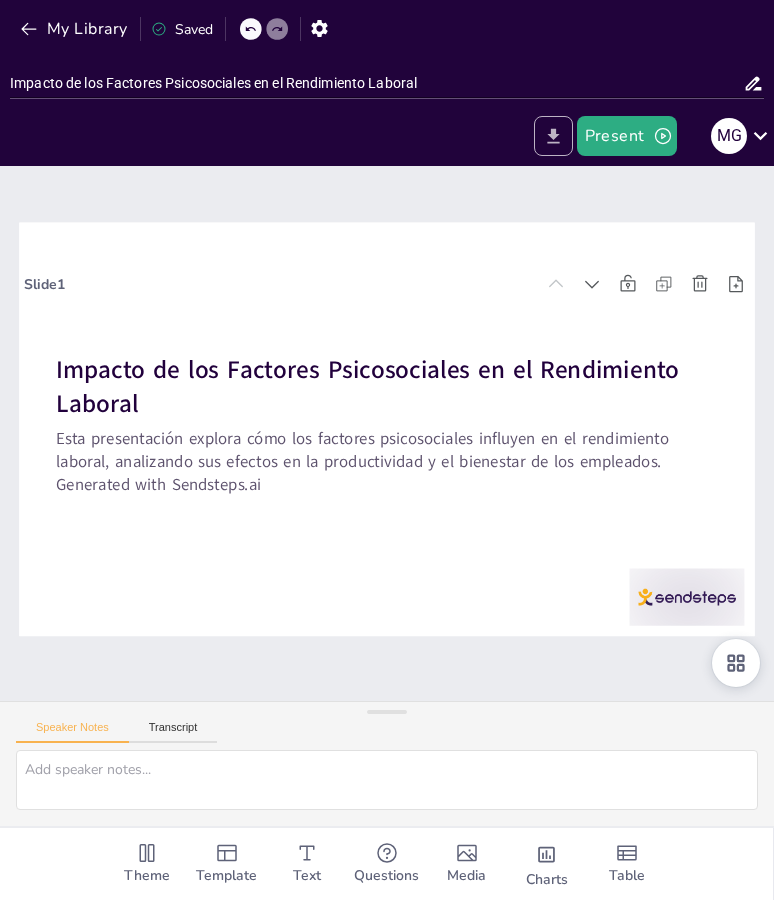 checkbox on "true" 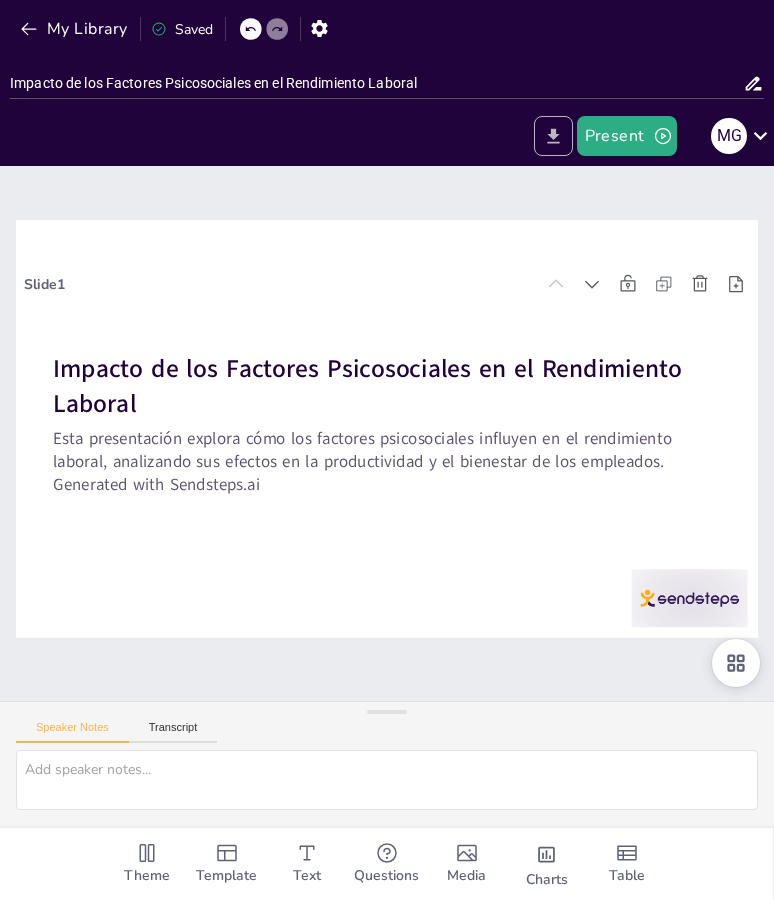 checkbox on "true" 